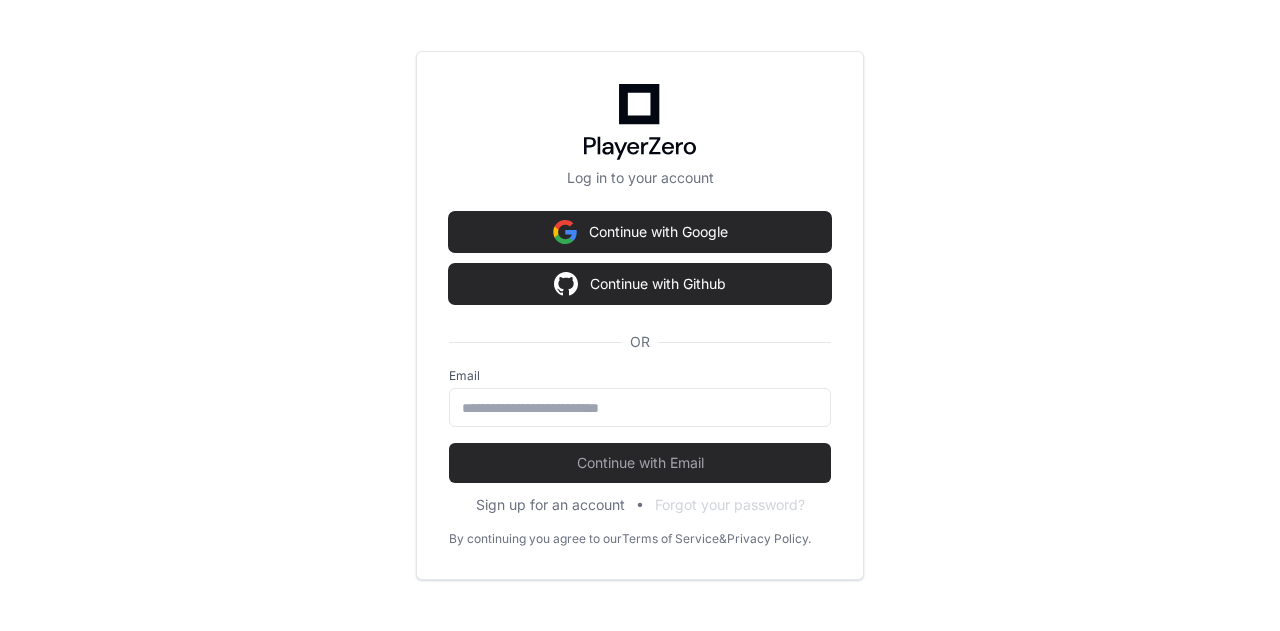 scroll, scrollTop: 0, scrollLeft: 0, axis: both 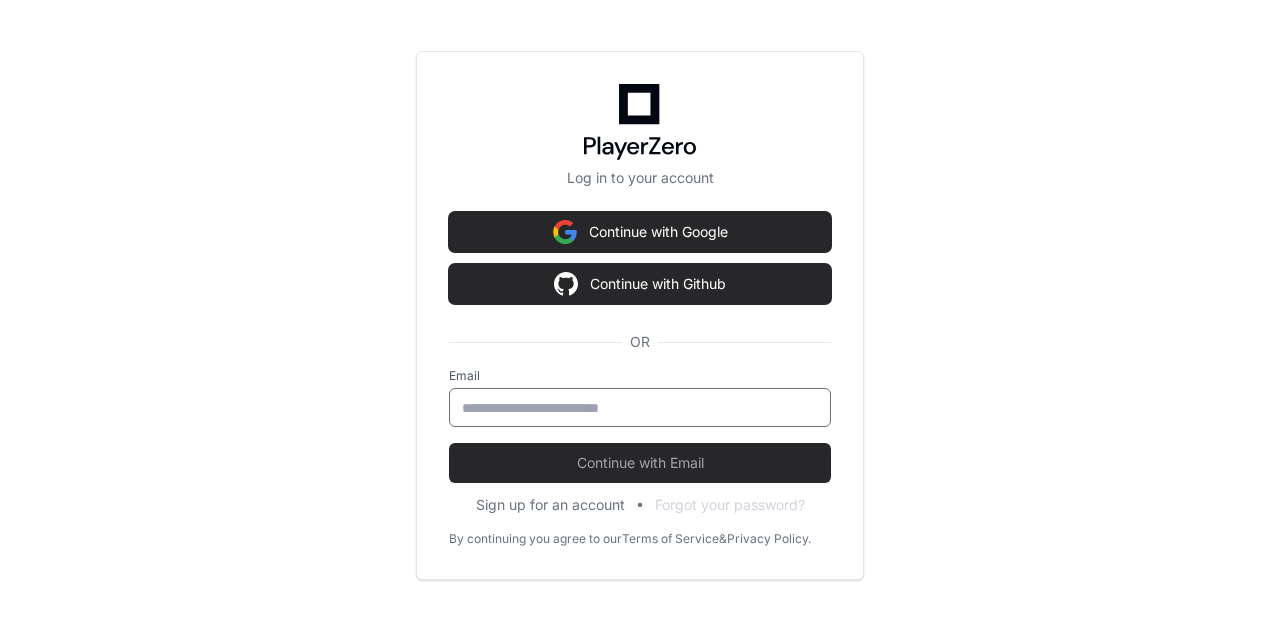 click at bounding box center (640, 408) 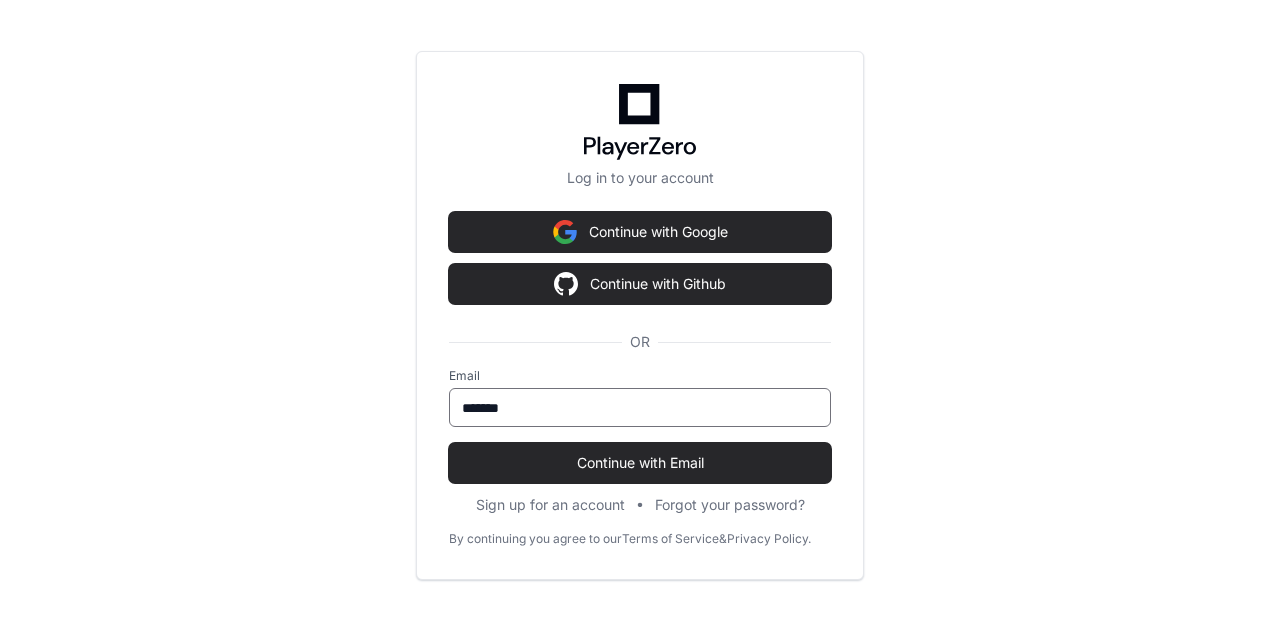paste on "**********" 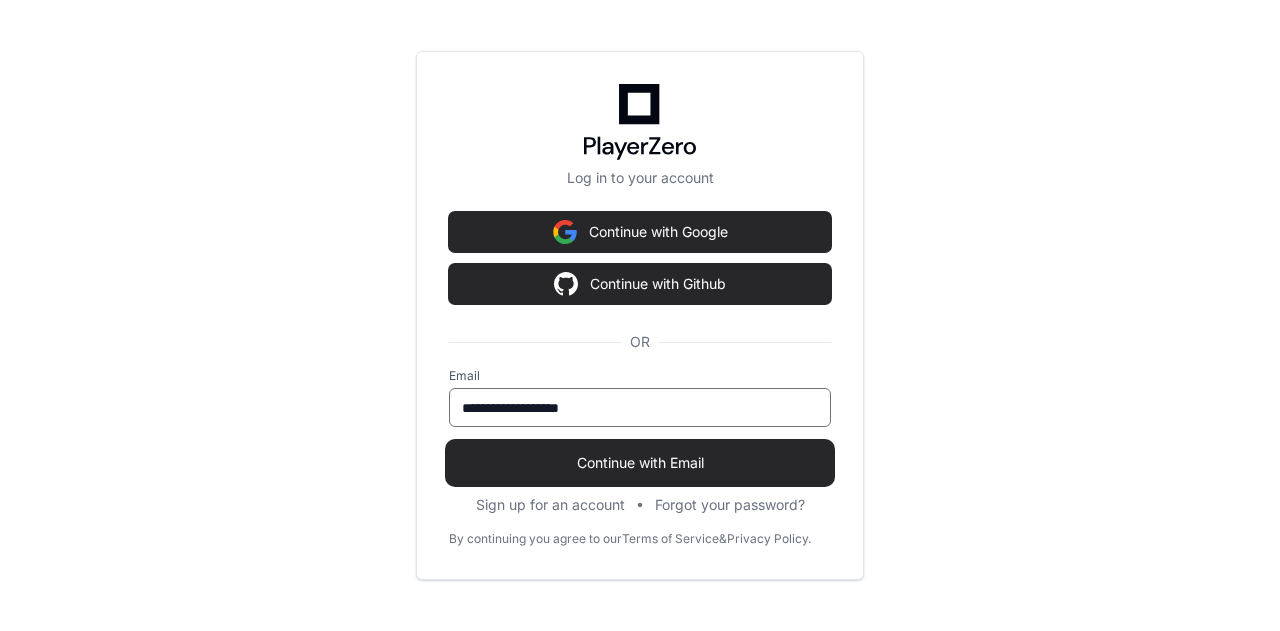 type on "**********" 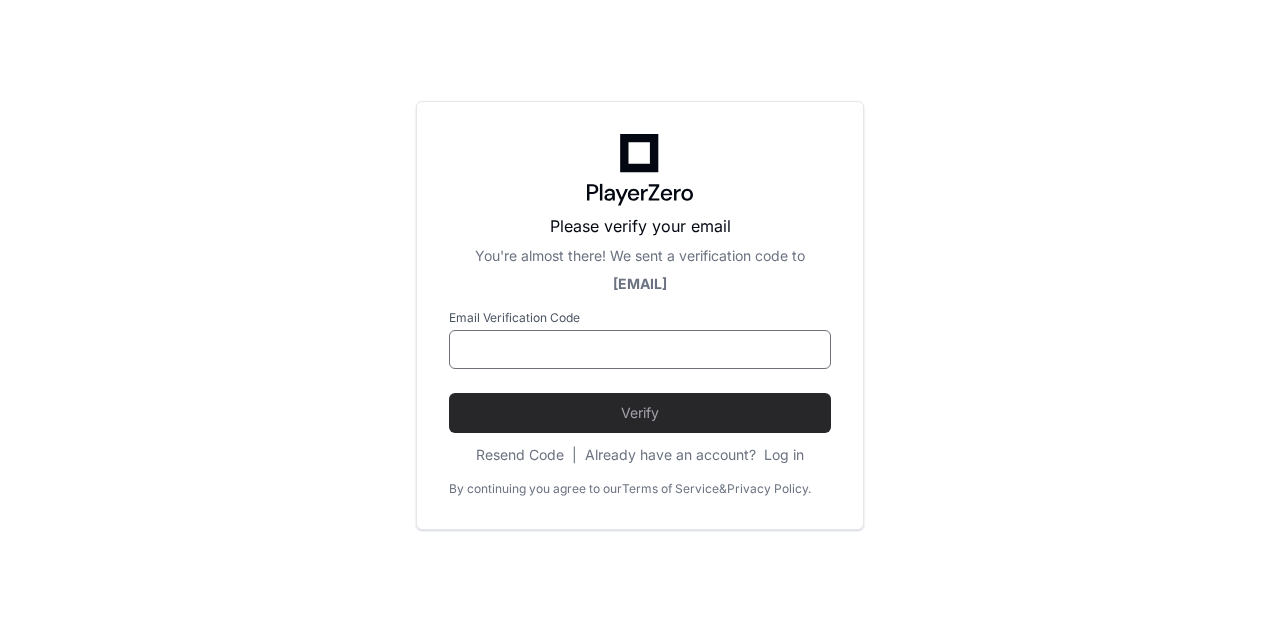 click at bounding box center (640, 350) 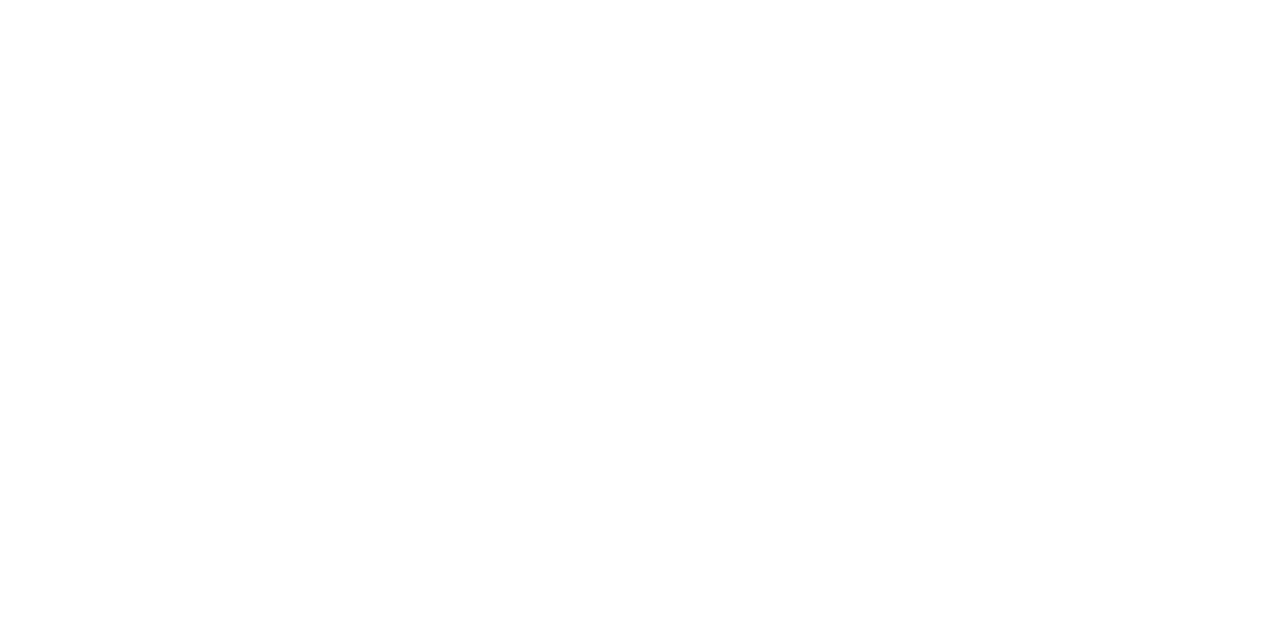 scroll, scrollTop: 0, scrollLeft: 0, axis: both 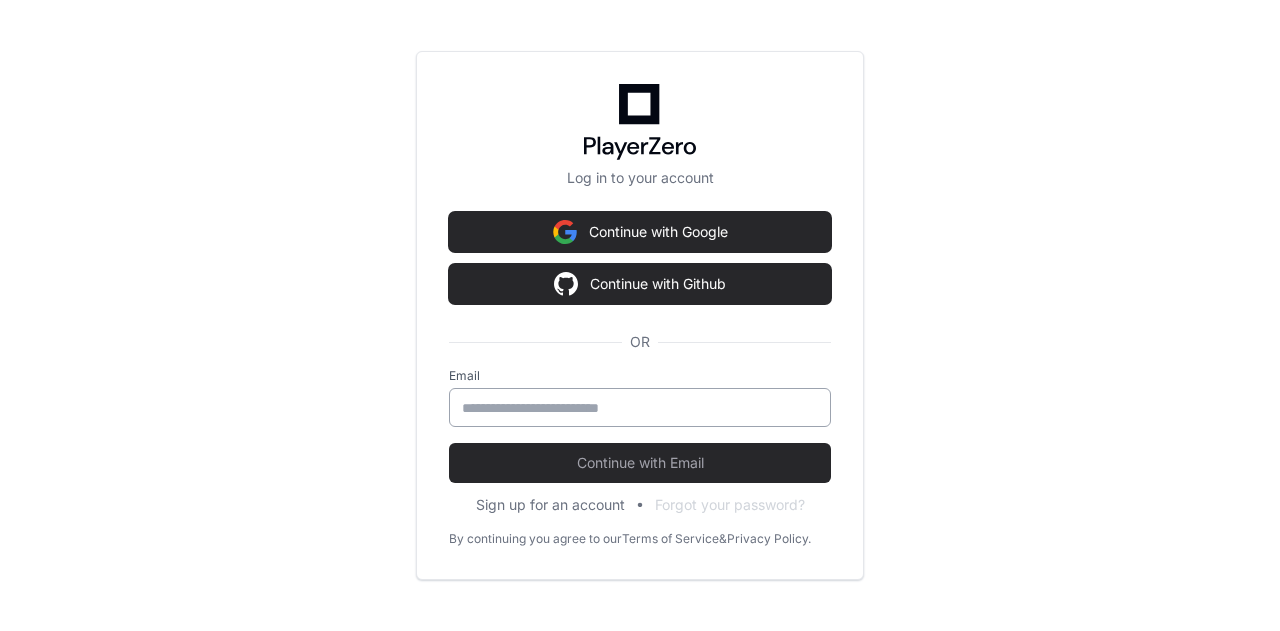 click at bounding box center (640, 408) 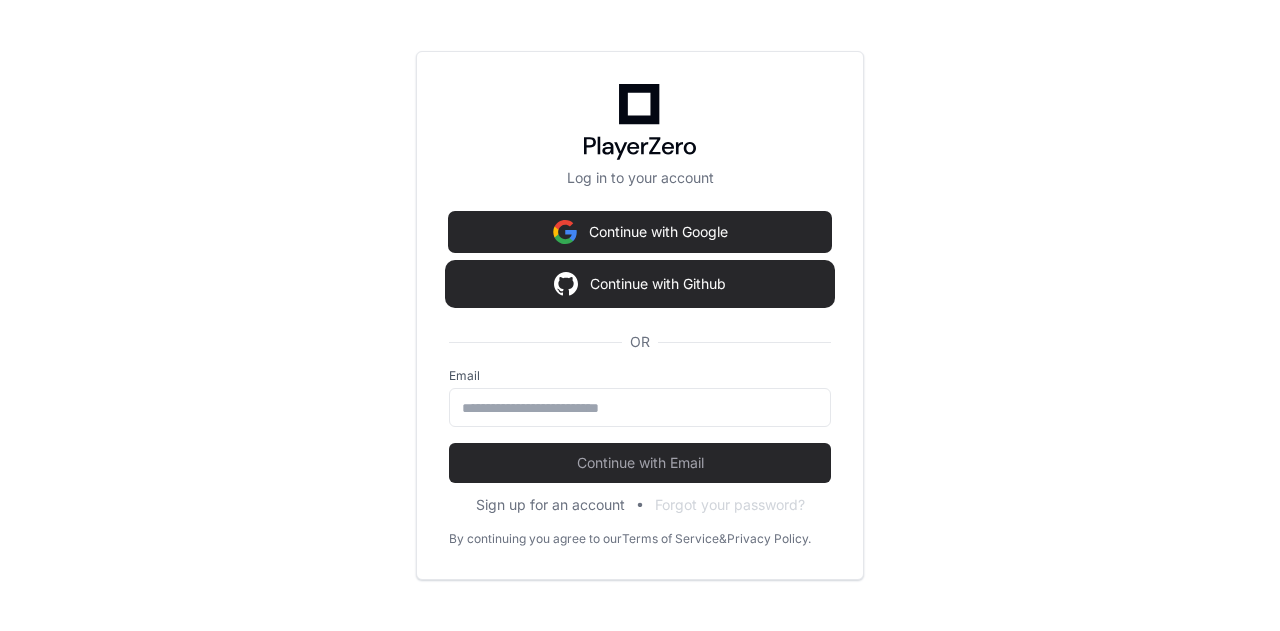 click on "Continue with Github" at bounding box center (640, 284) 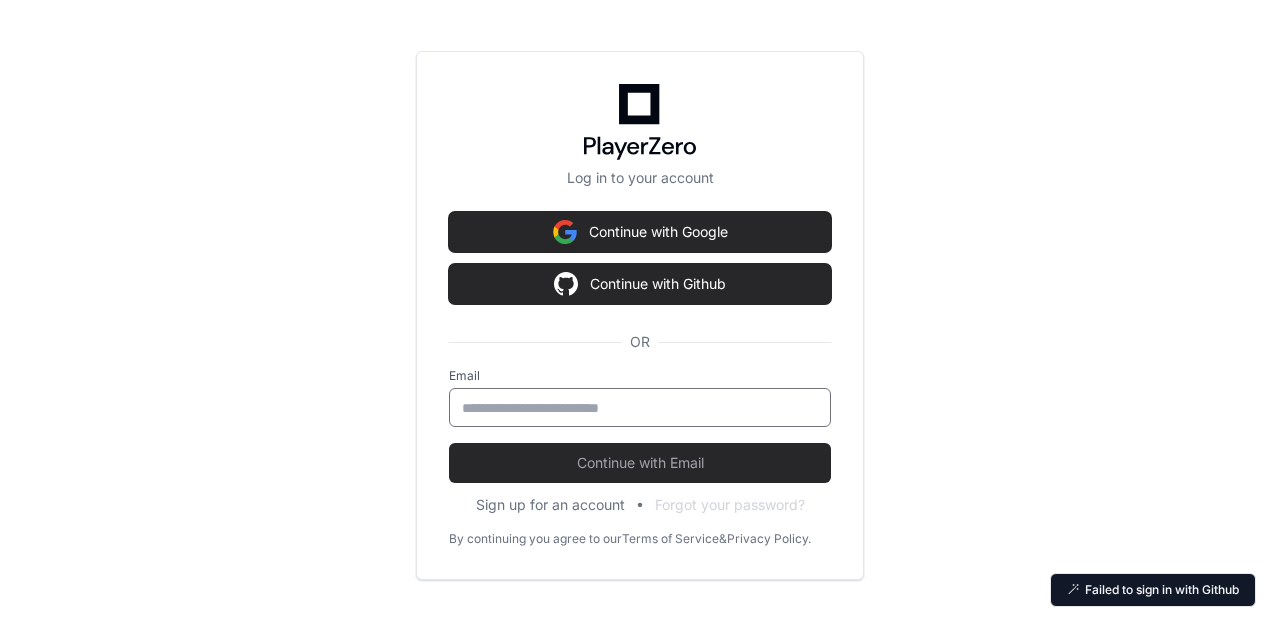 click at bounding box center [640, 408] 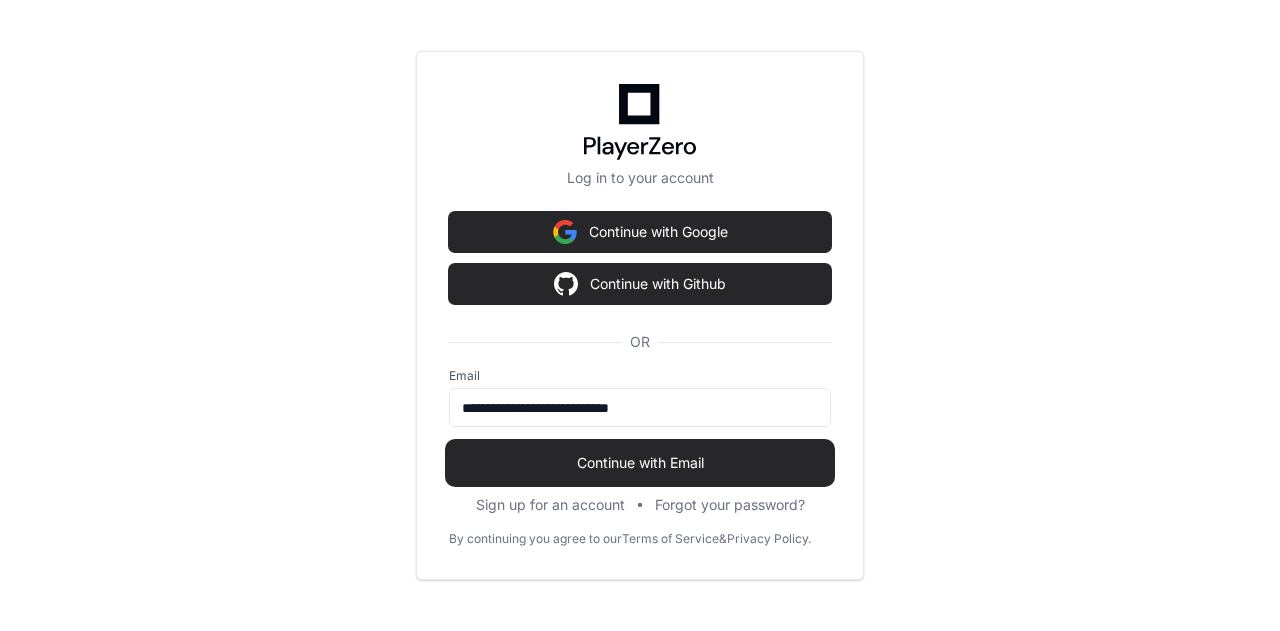 click on "Continue with Email" at bounding box center [640, 463] 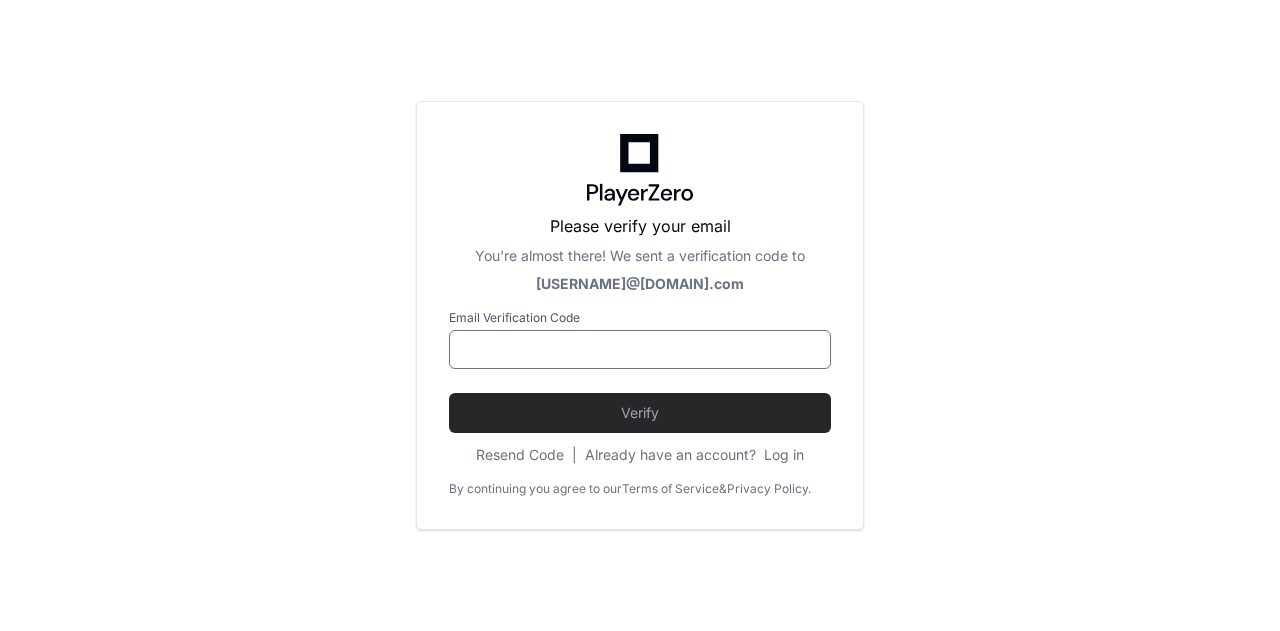 click at bounding box center [640, 350] 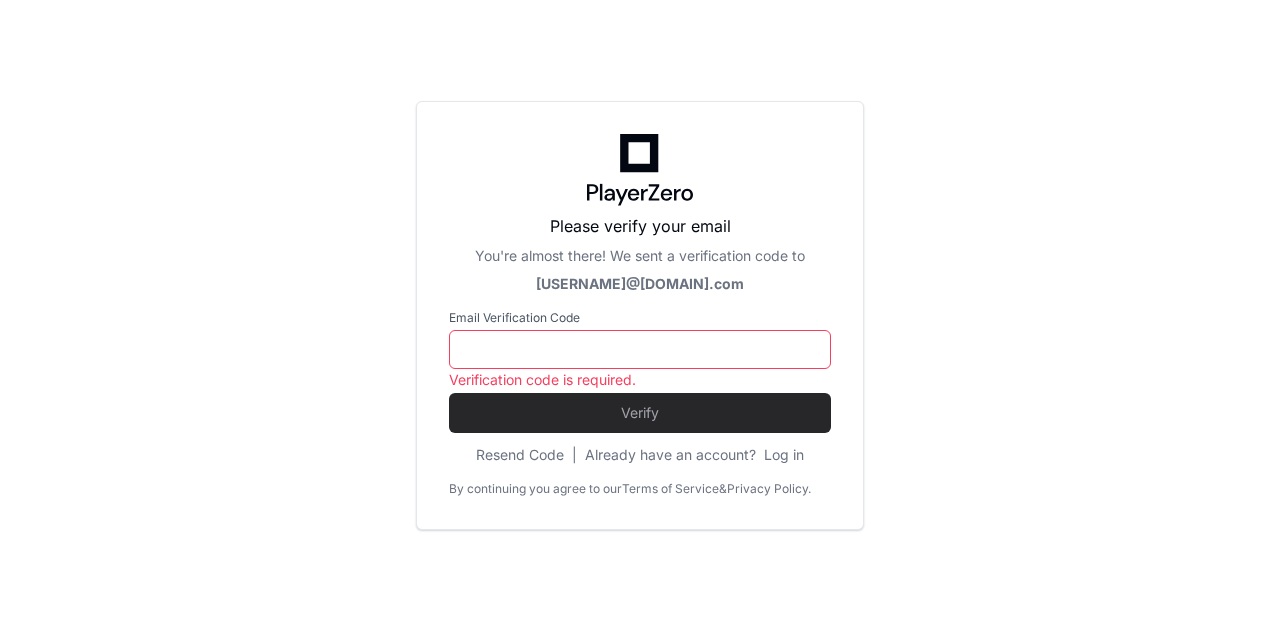 paste on "******" 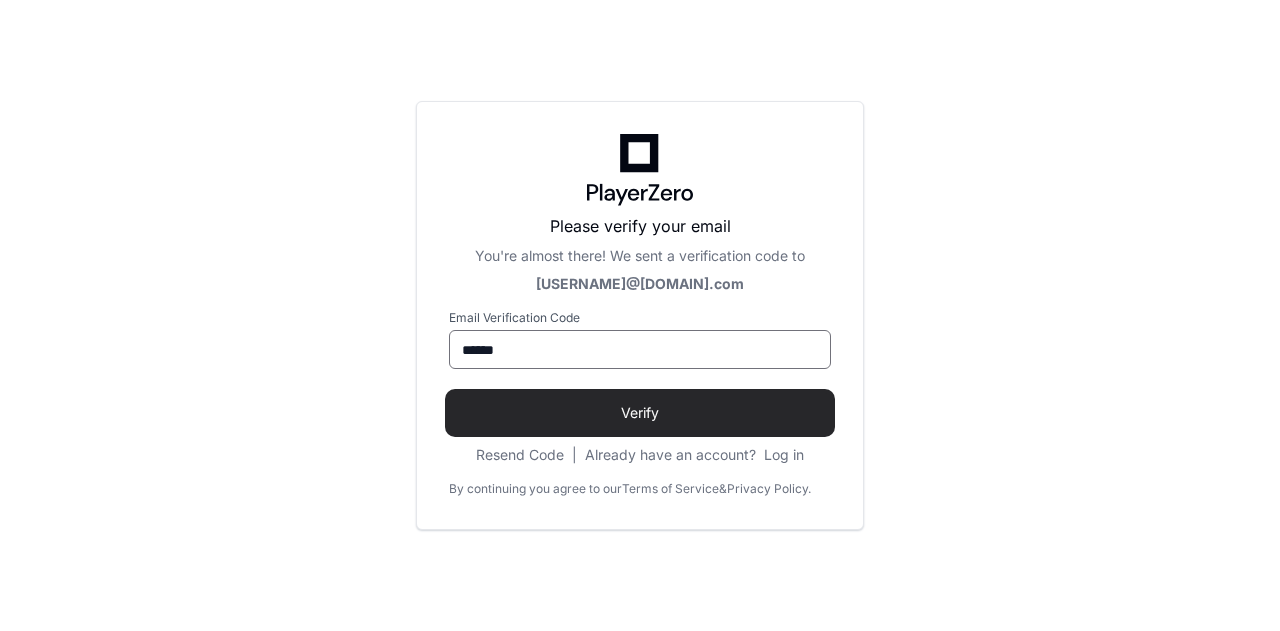 type on "******" 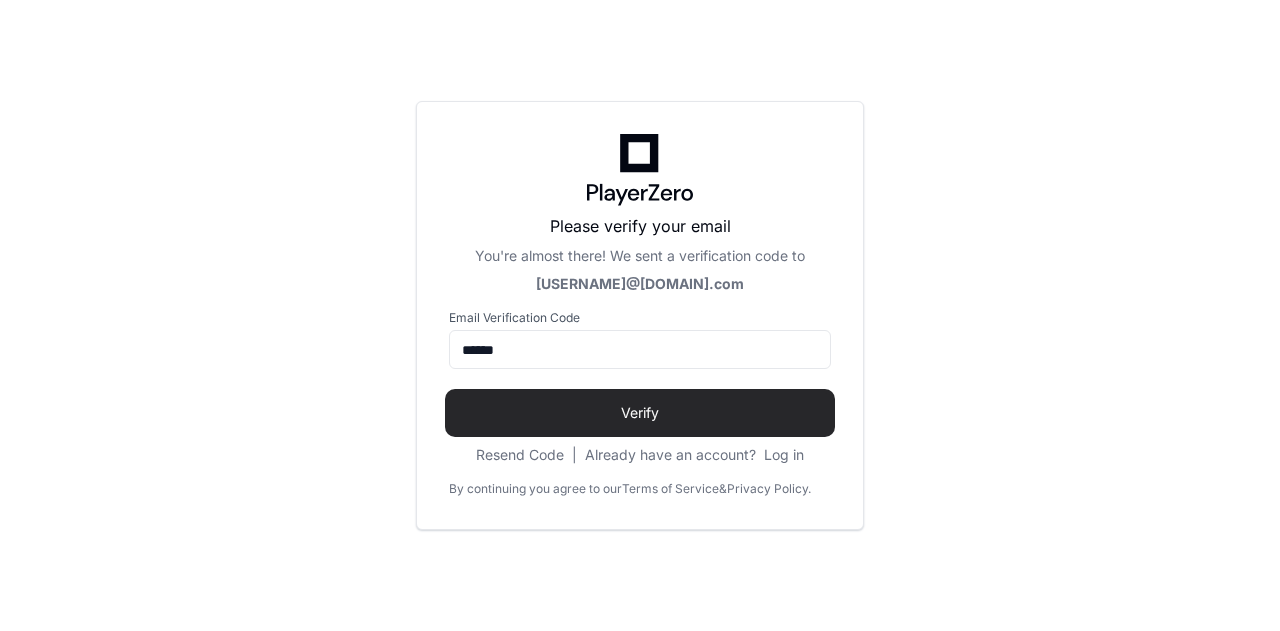 click on "Verify" at bounding box center (640, 413) 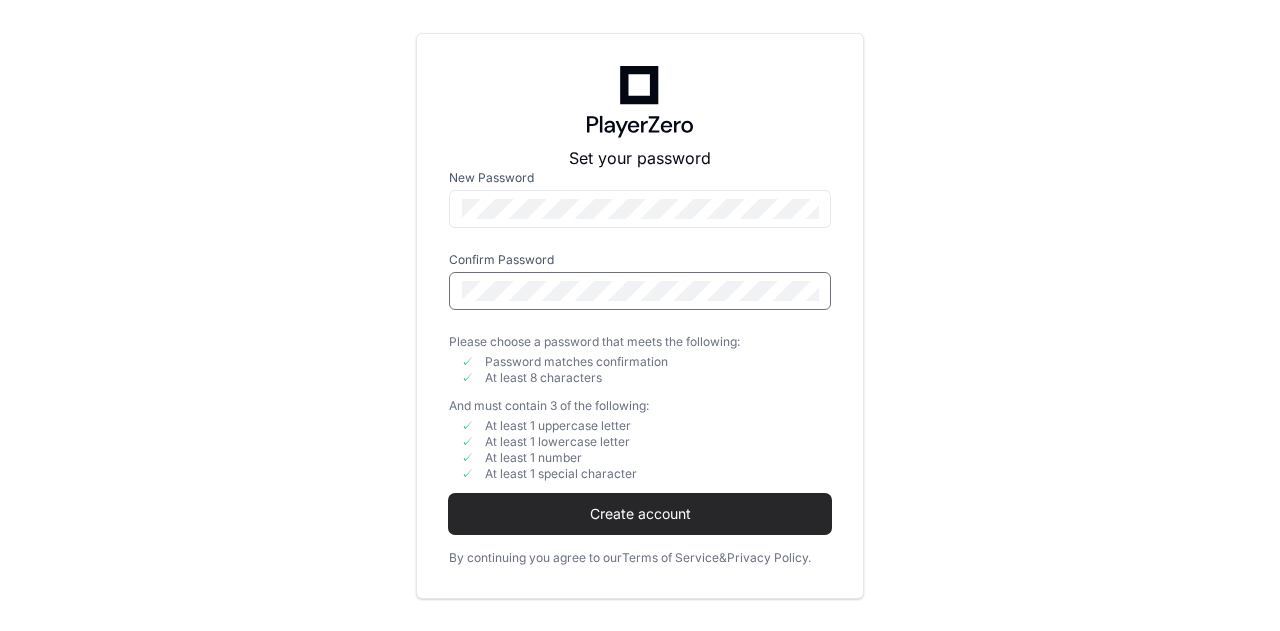 click on "Create account" at bounding box center (640, 514) 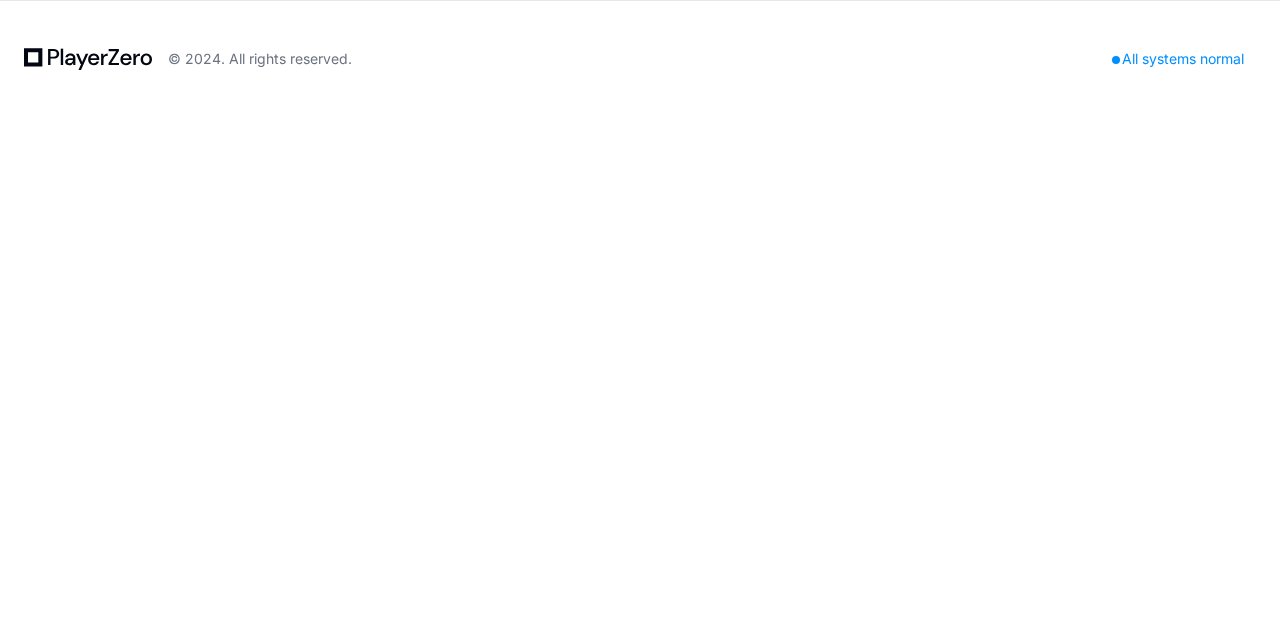 click on "All systems normal" 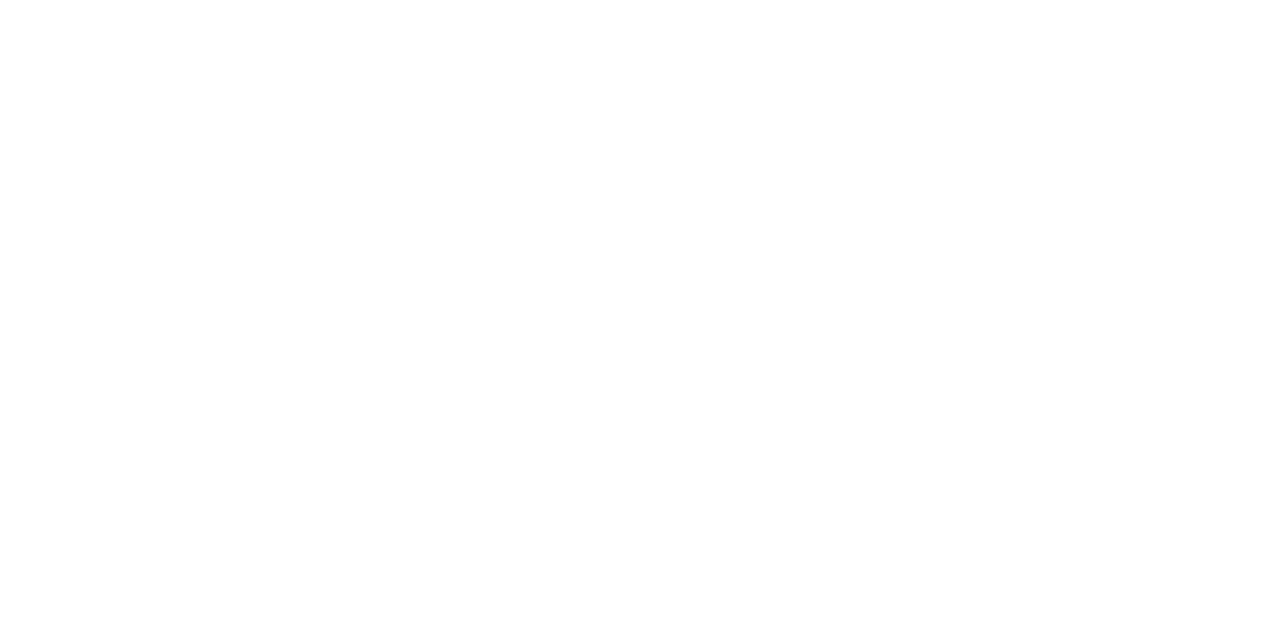 scroll, scrollTop: 0, scrollLeft: 0, axis: both 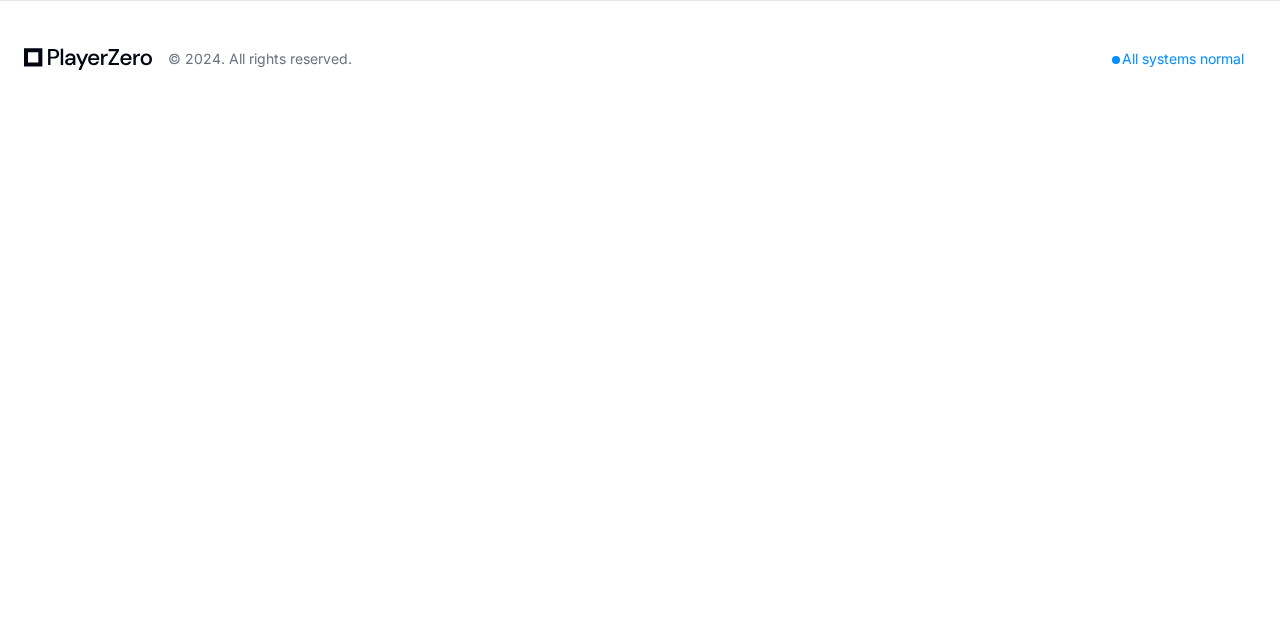 click on "All systems normal" 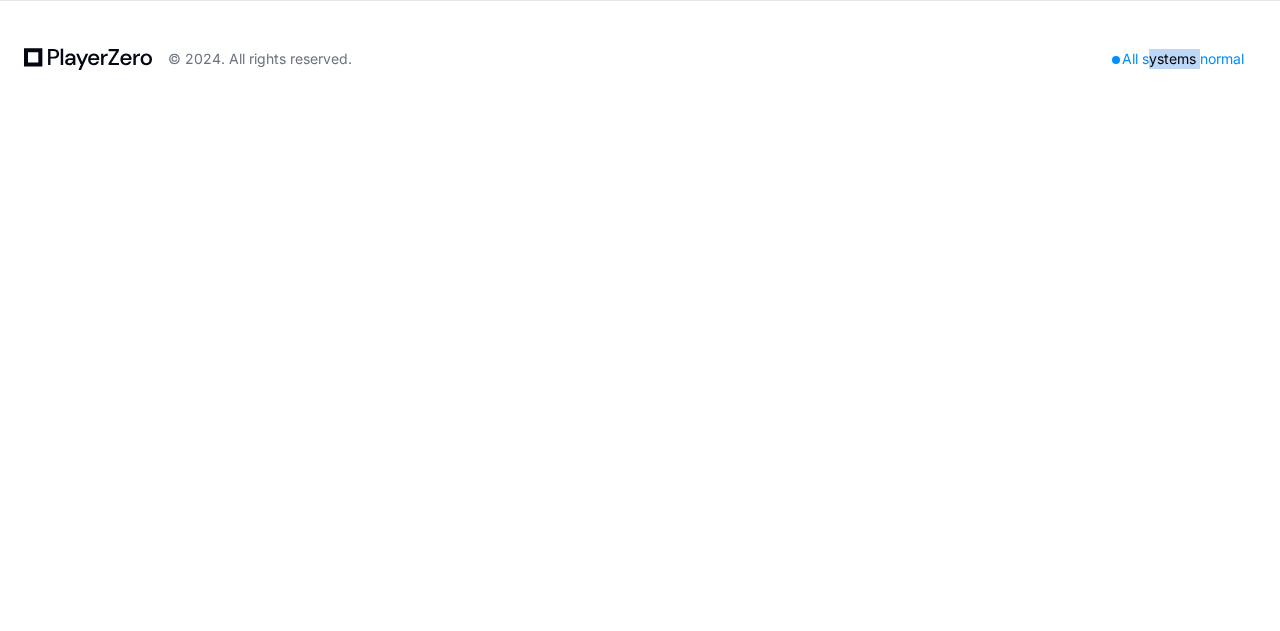 click on "All systems normal" 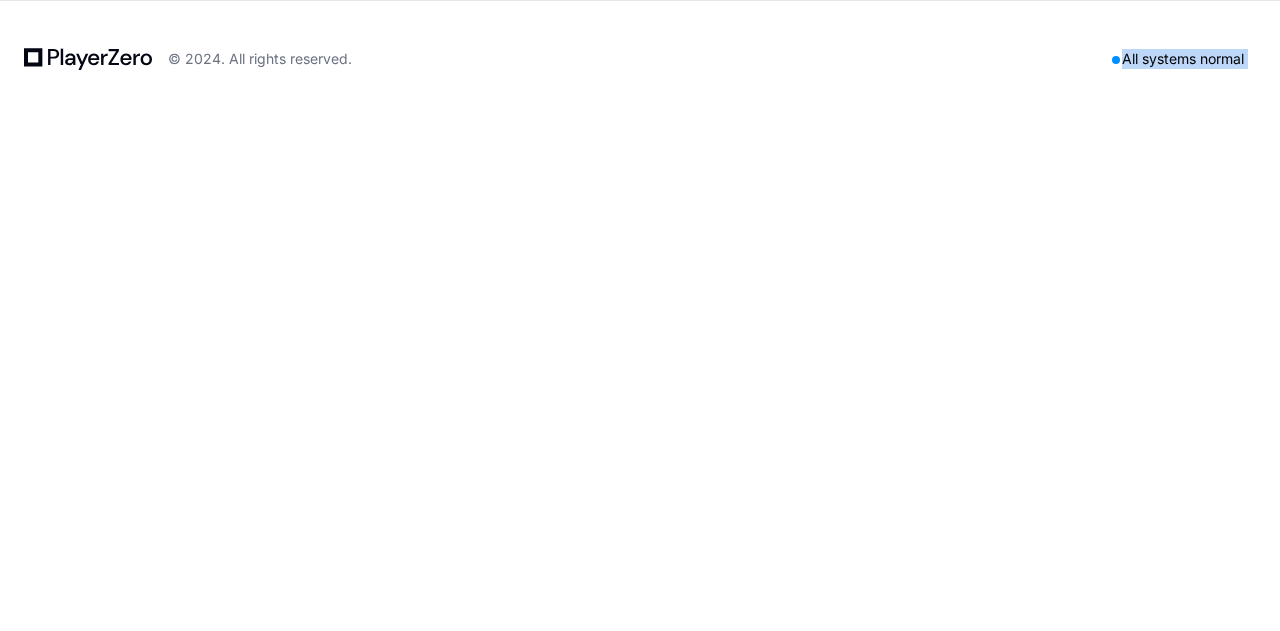 click on "All systems normal" 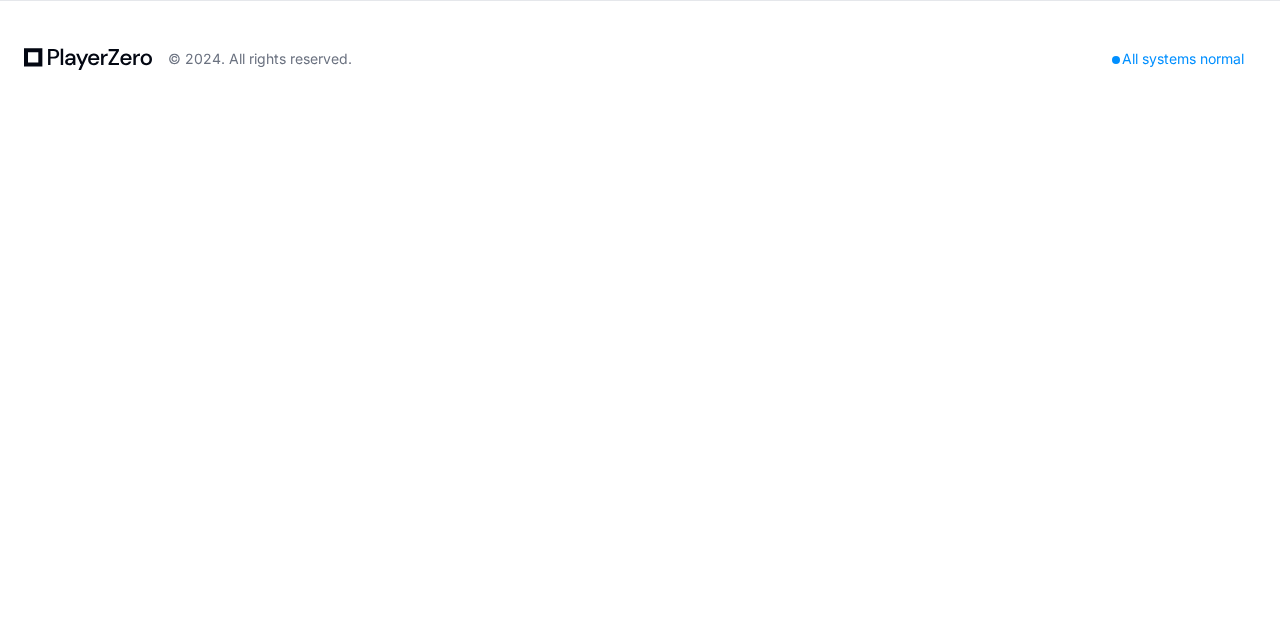 click 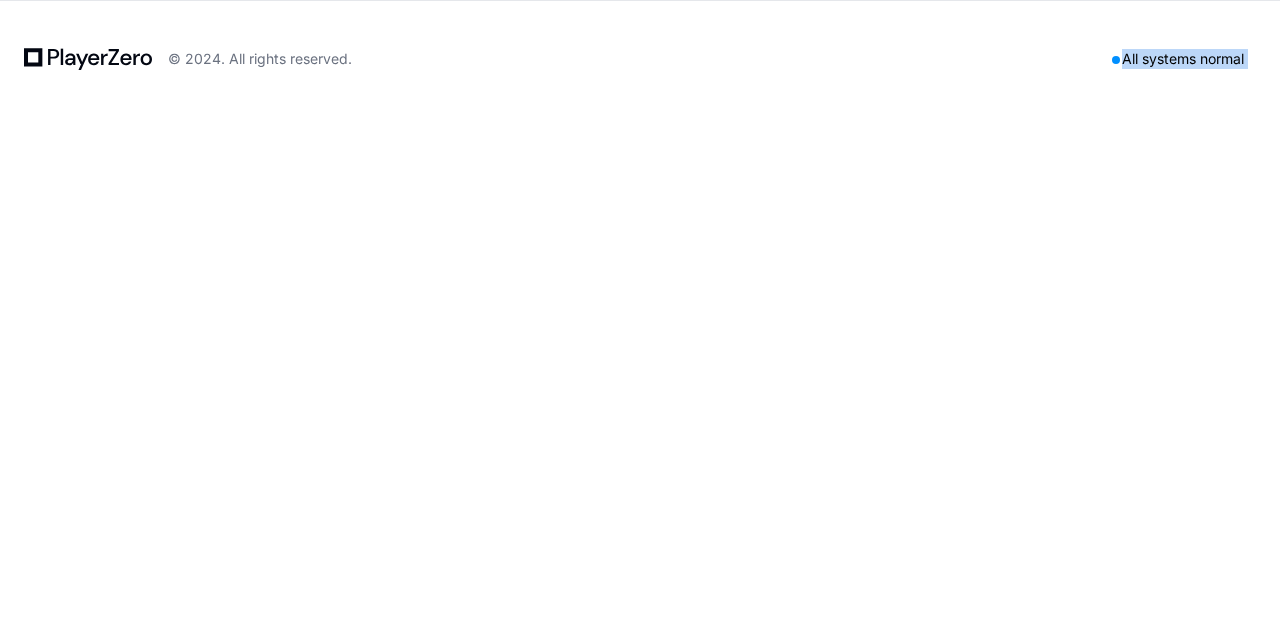 click 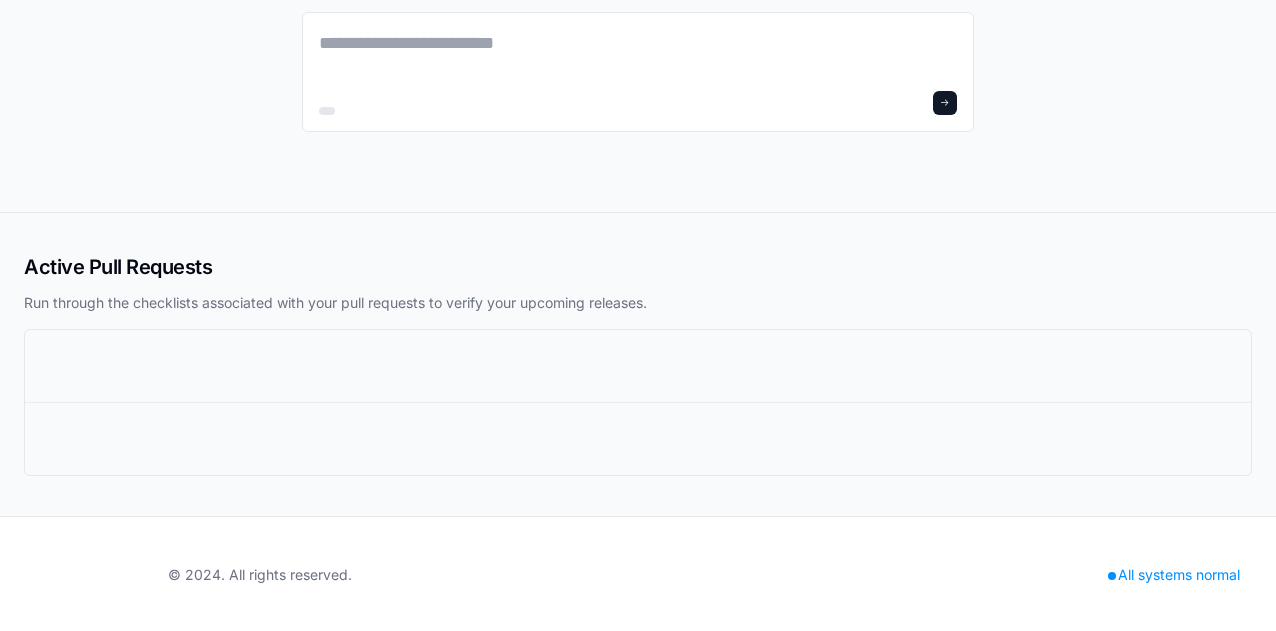 scroll, scrollTop: 0, scrollLeft: 0, axis: both 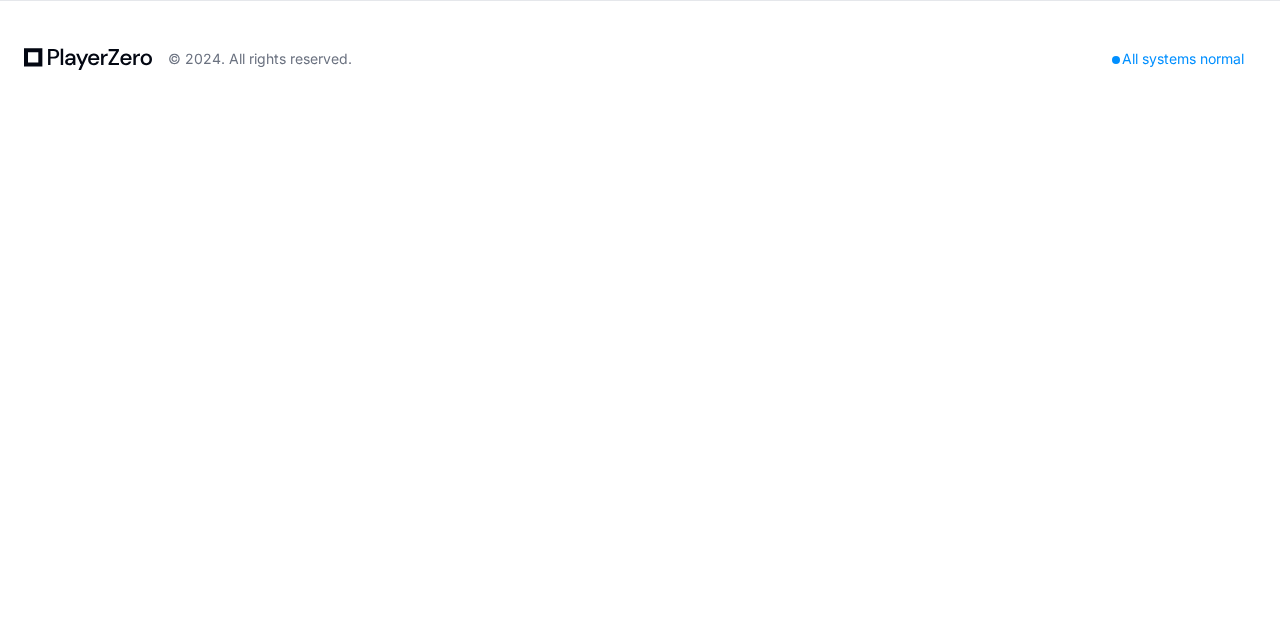 click on "© 2024. All rights reserved.   All systems normal" at bounding box center (640, 315) 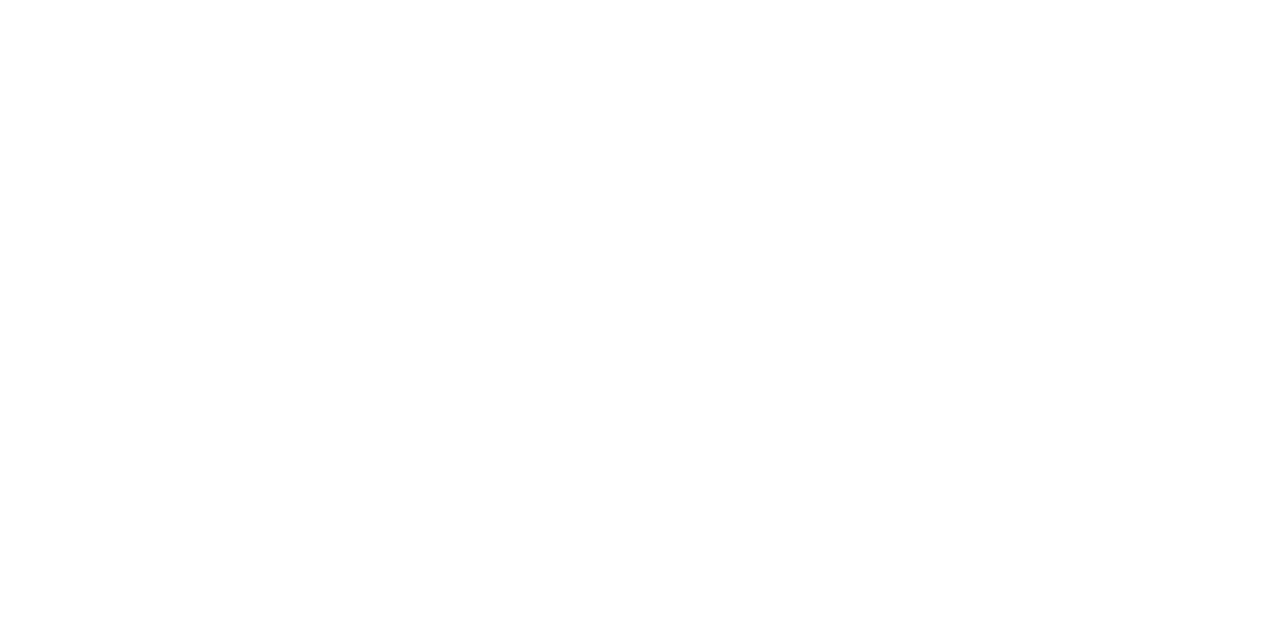 scroll, scrollTop: 0, scrollLeft: 0, axis: both 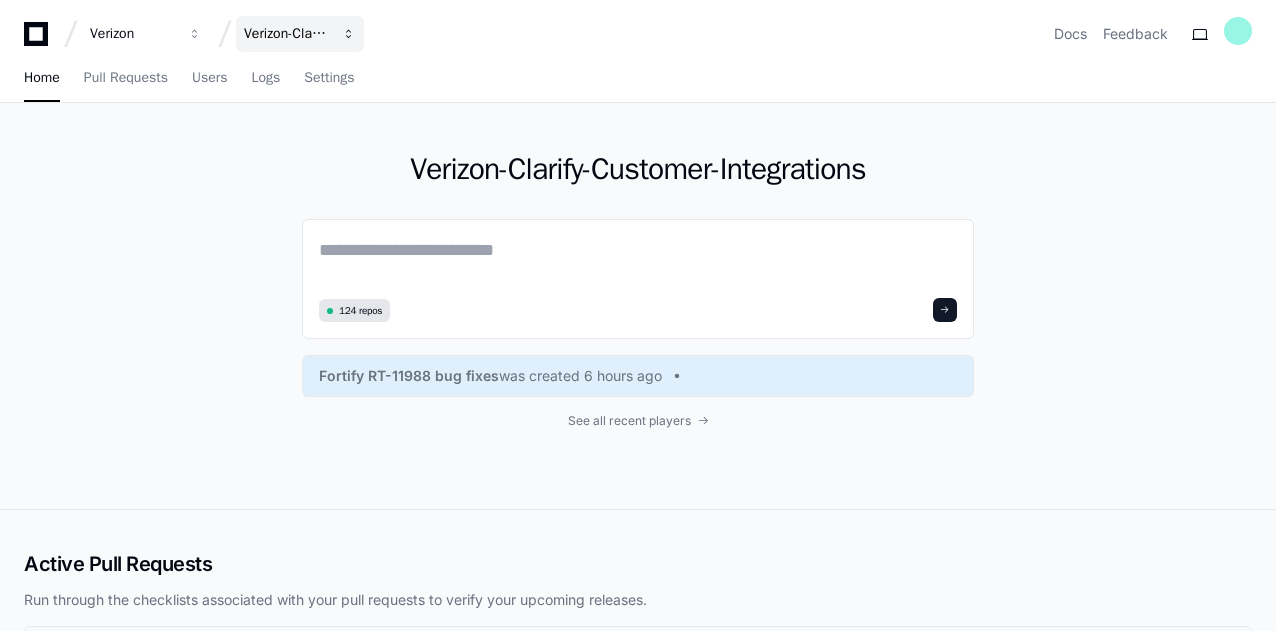 click at bounding box center (195, 34) 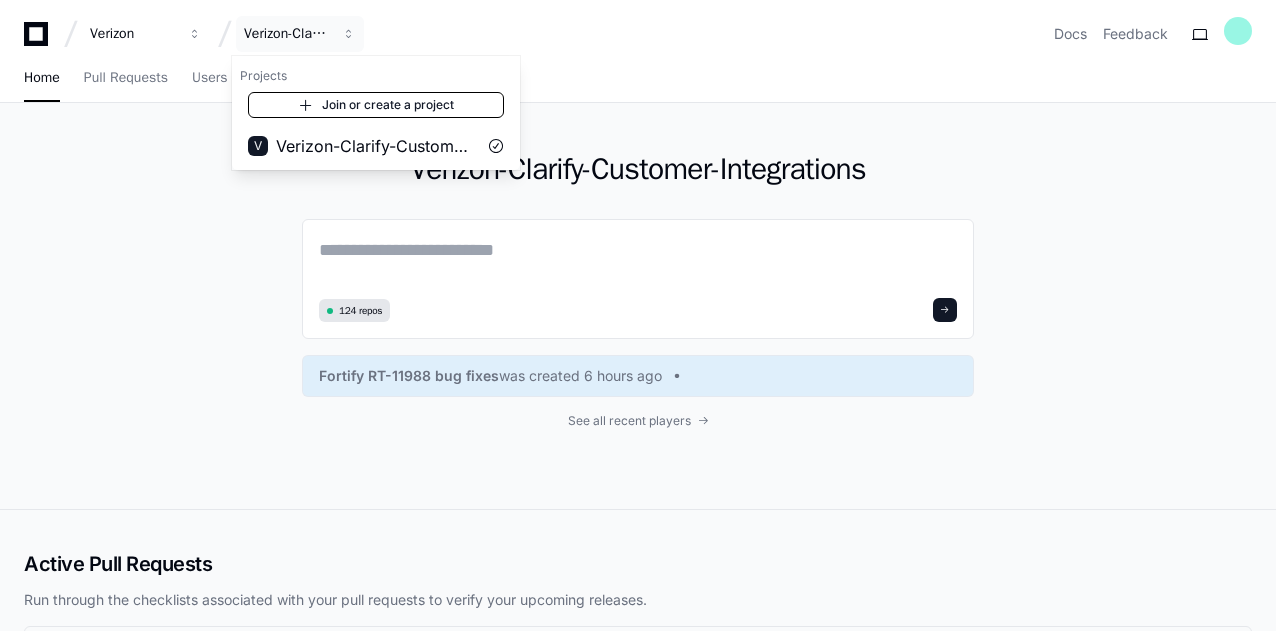 click on "Join or create a project" at bounding box center (376, 105) 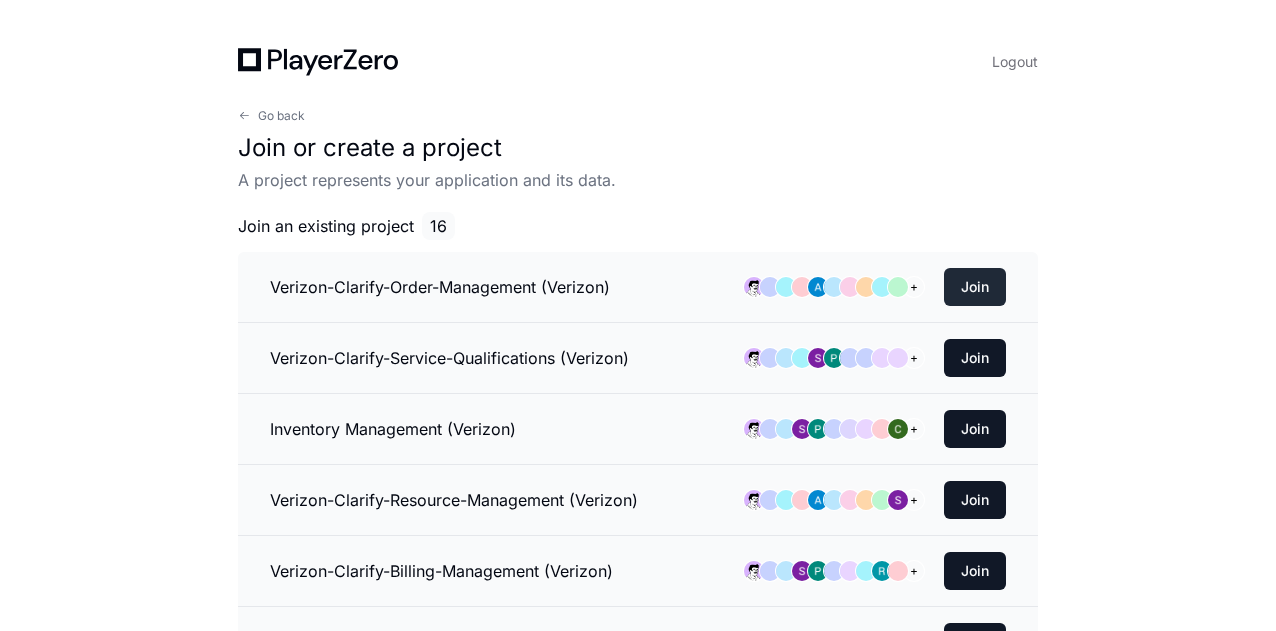 click on "Join" 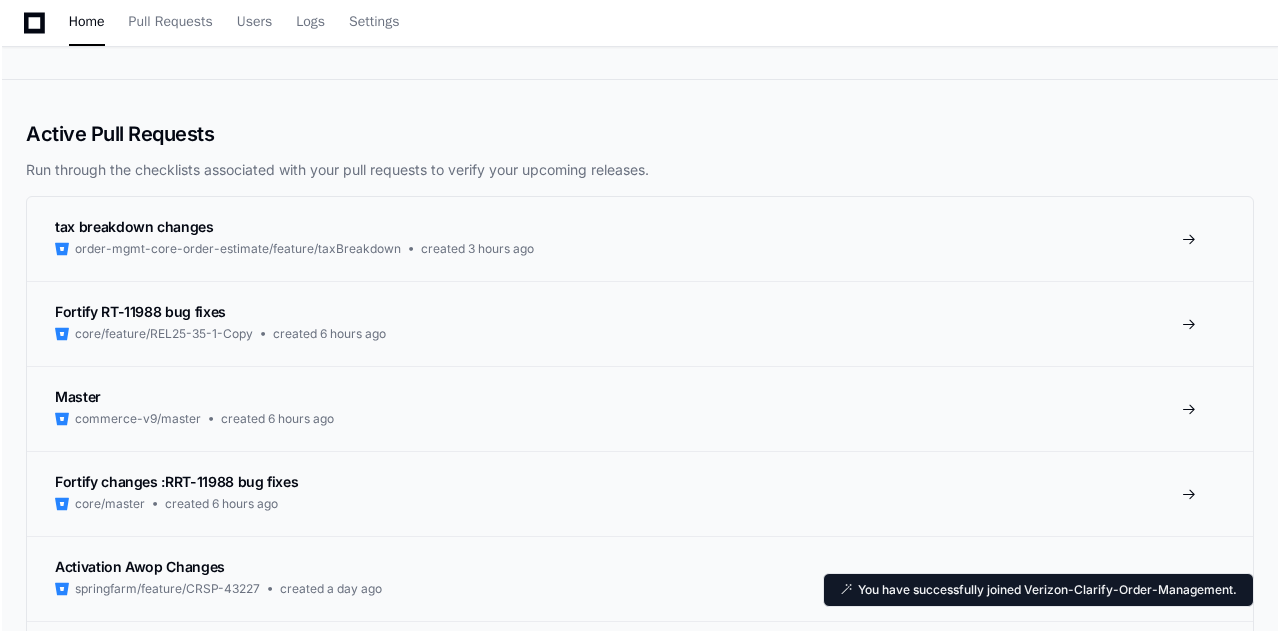scroll, scrollTop: 0, scrollLeft: 0, axis: both 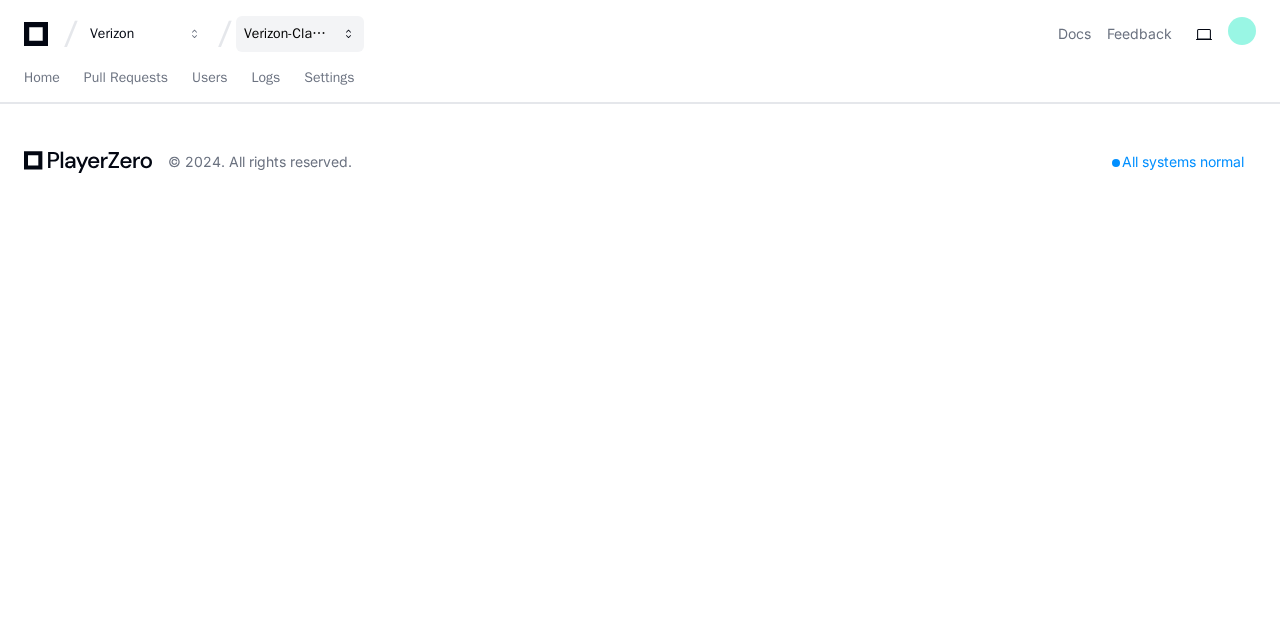 click on "Verizon-Clarify-Customer-Integrations" at bounding box center [300, 34] 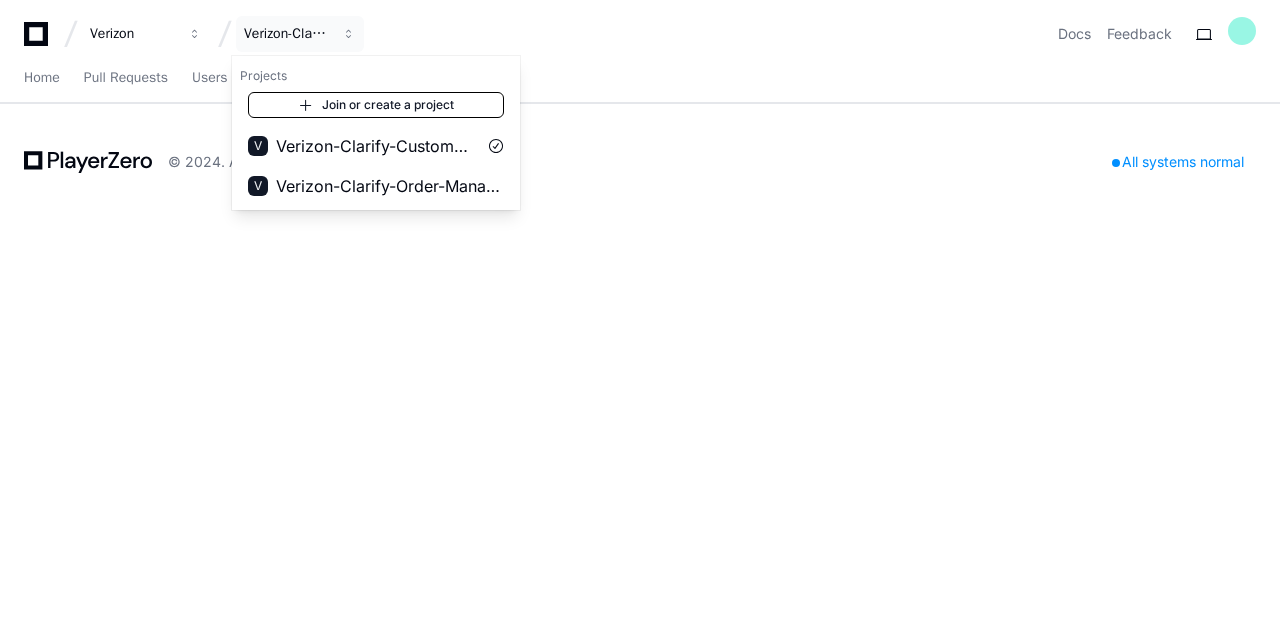 click on "Join or create a project" at bounding box center [376, 105] 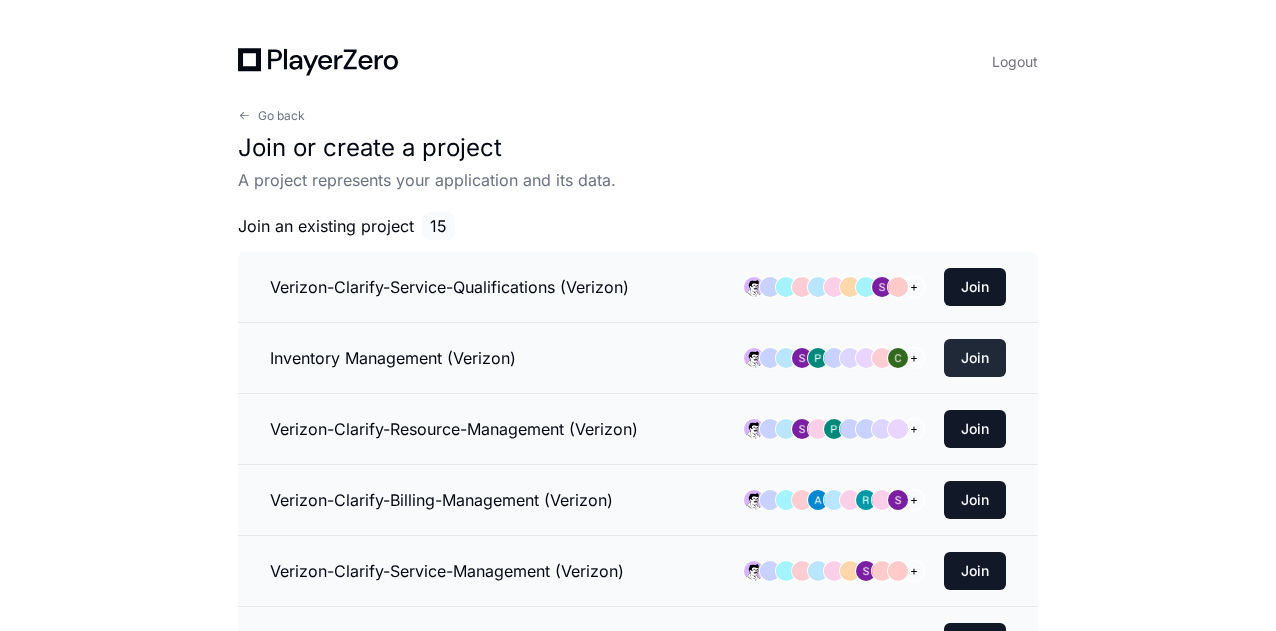 click on "Join" 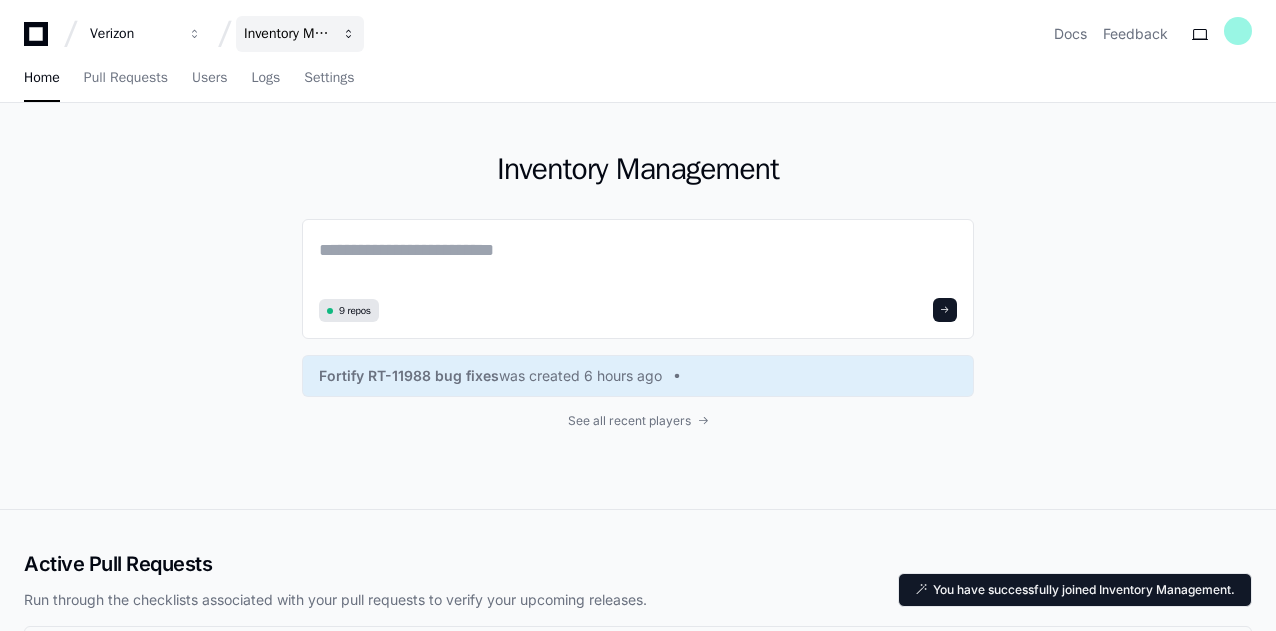 click at bounding box center (195, 34) 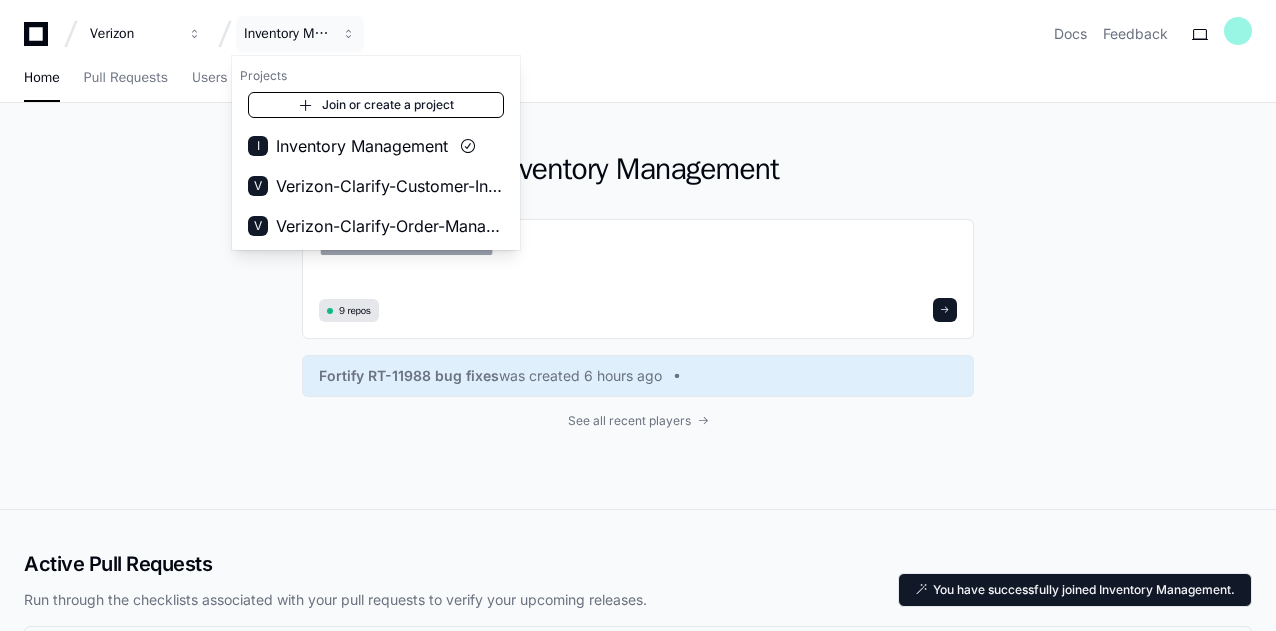 click on "Join or create a project" at bounding box center [376, 105] 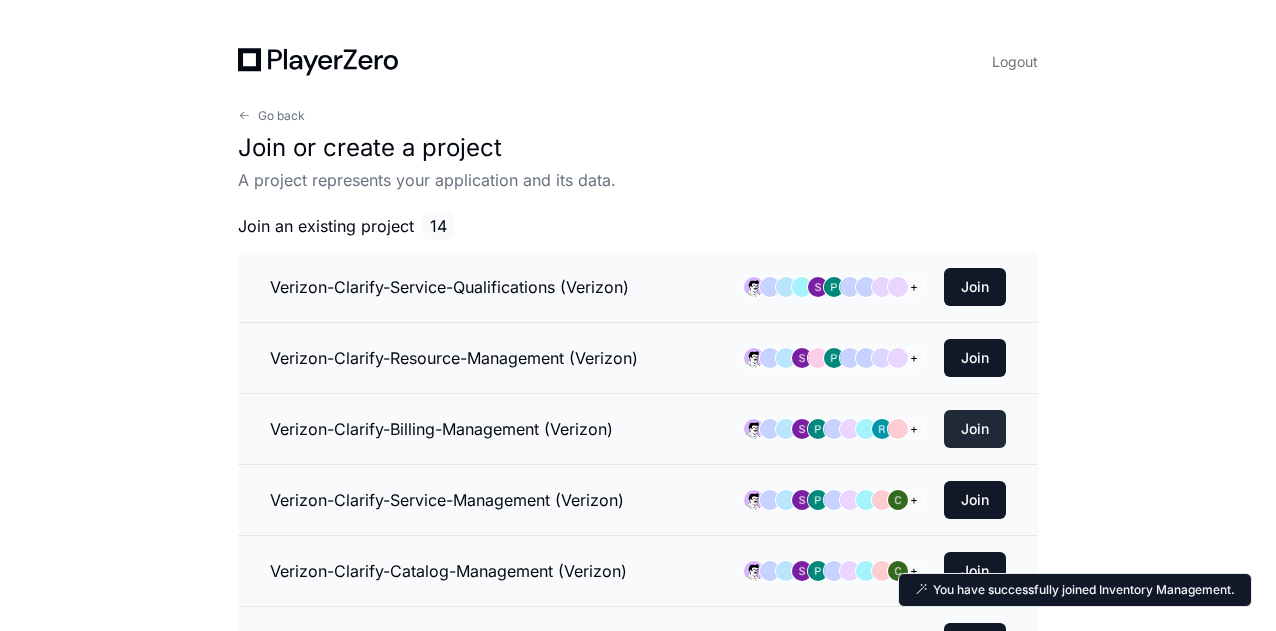 click on "Join" 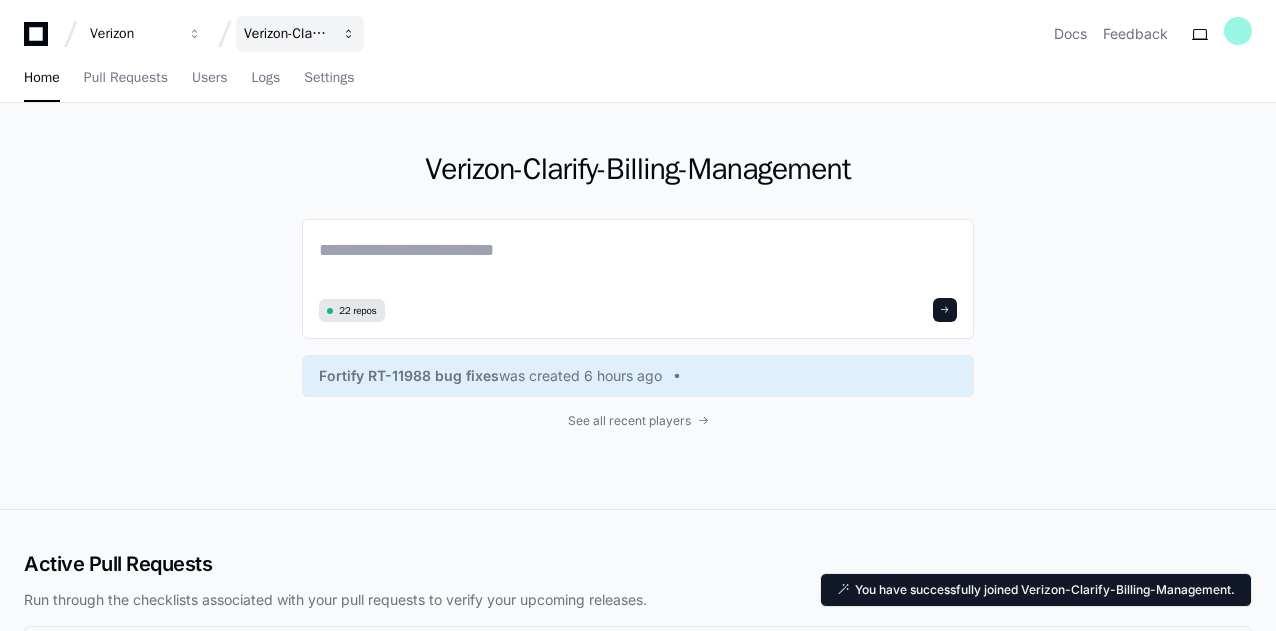 click at bounding box center [195, 34] 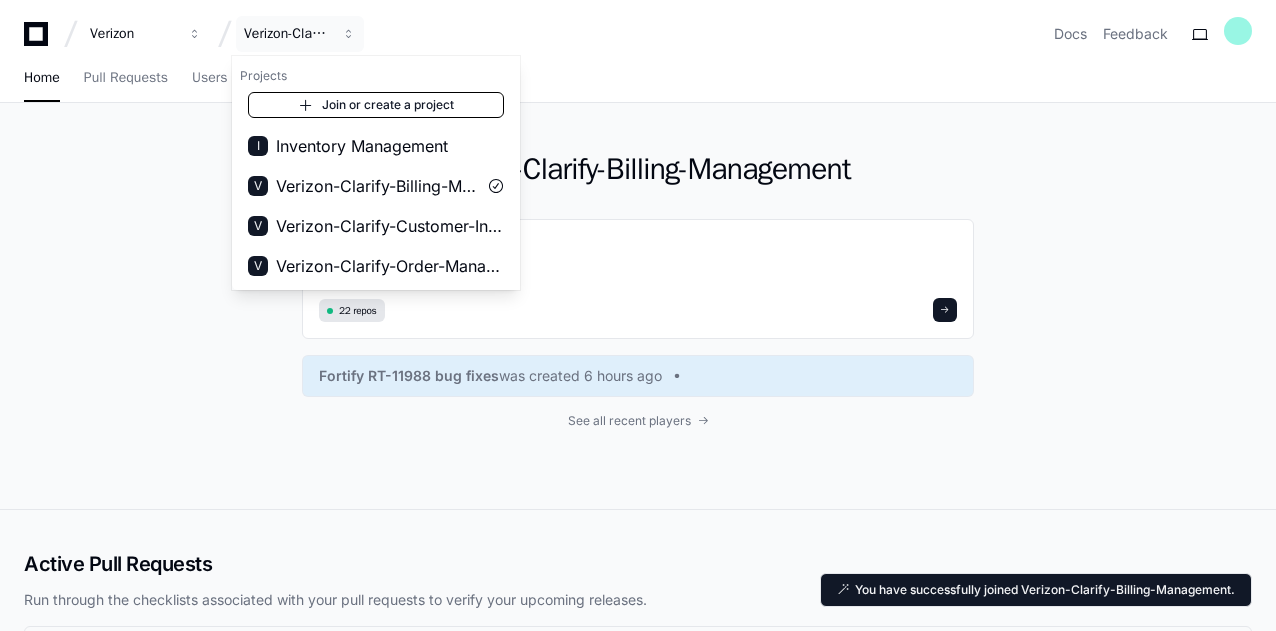 click on "Join or create a project" at bounding box center [376, 105] 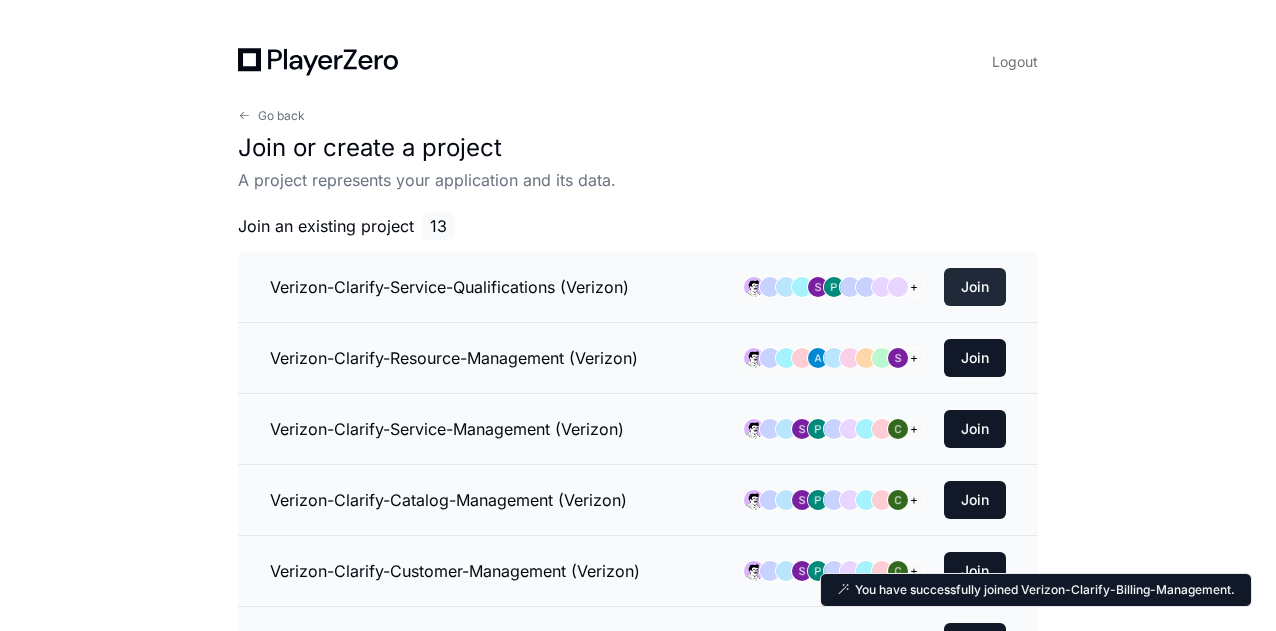 click on "Join" 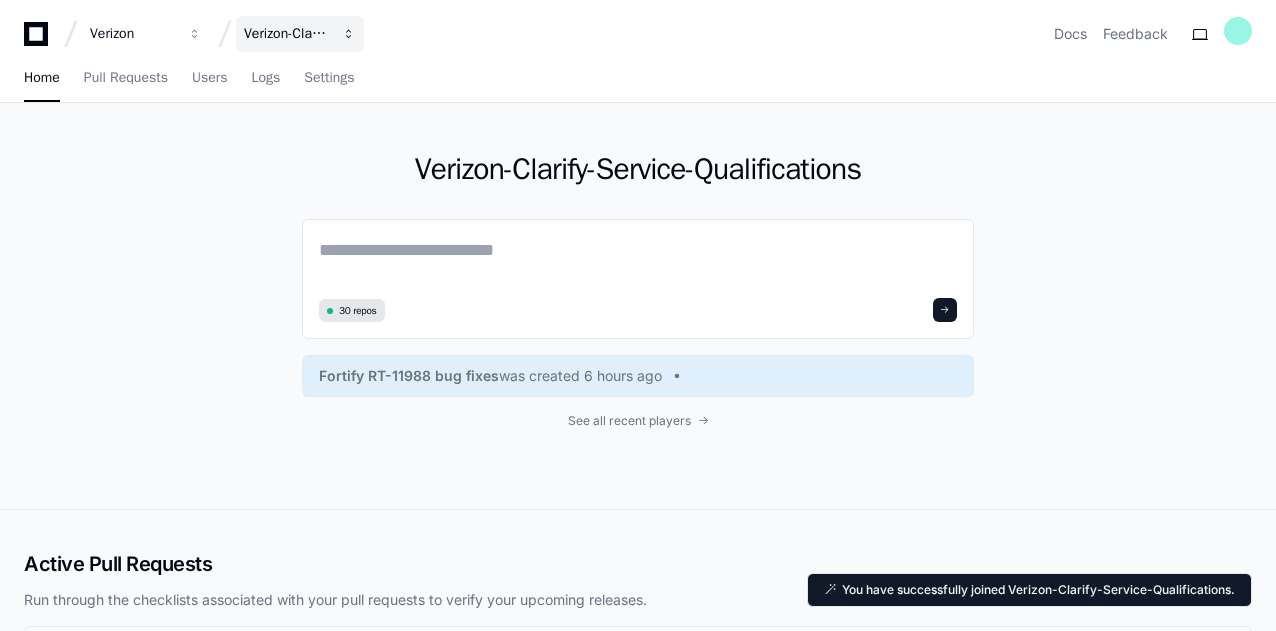 click at bounding box center (195, 34) 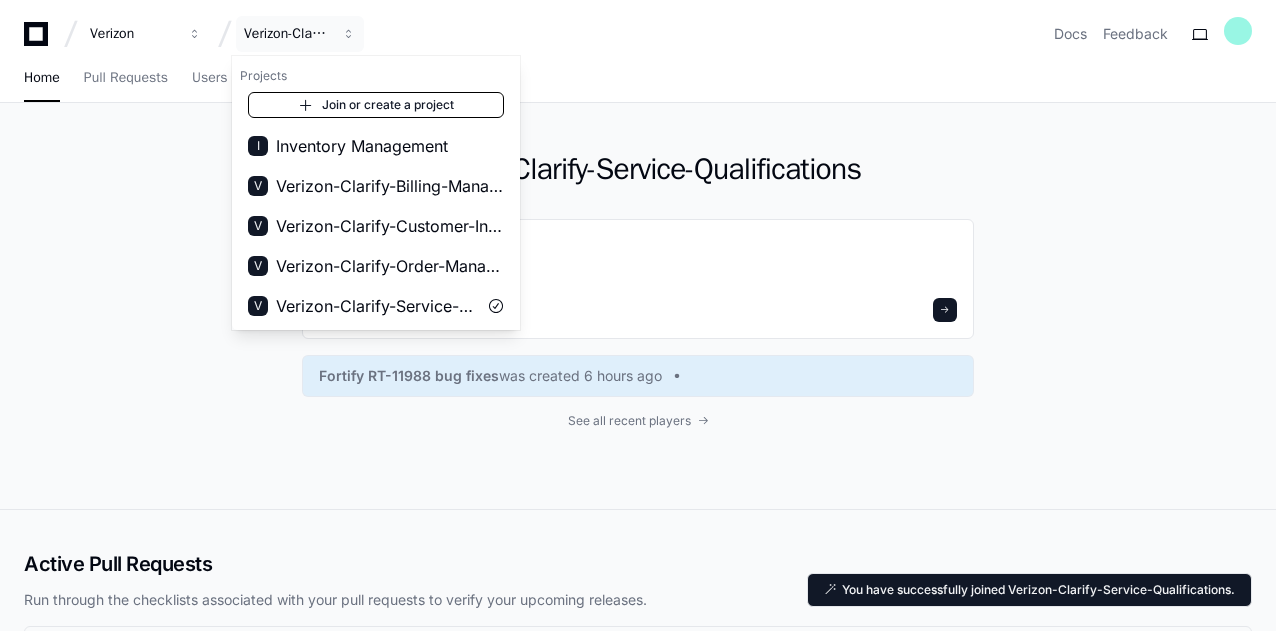 click on "Join or create a project" at bounding box center [376, 105] 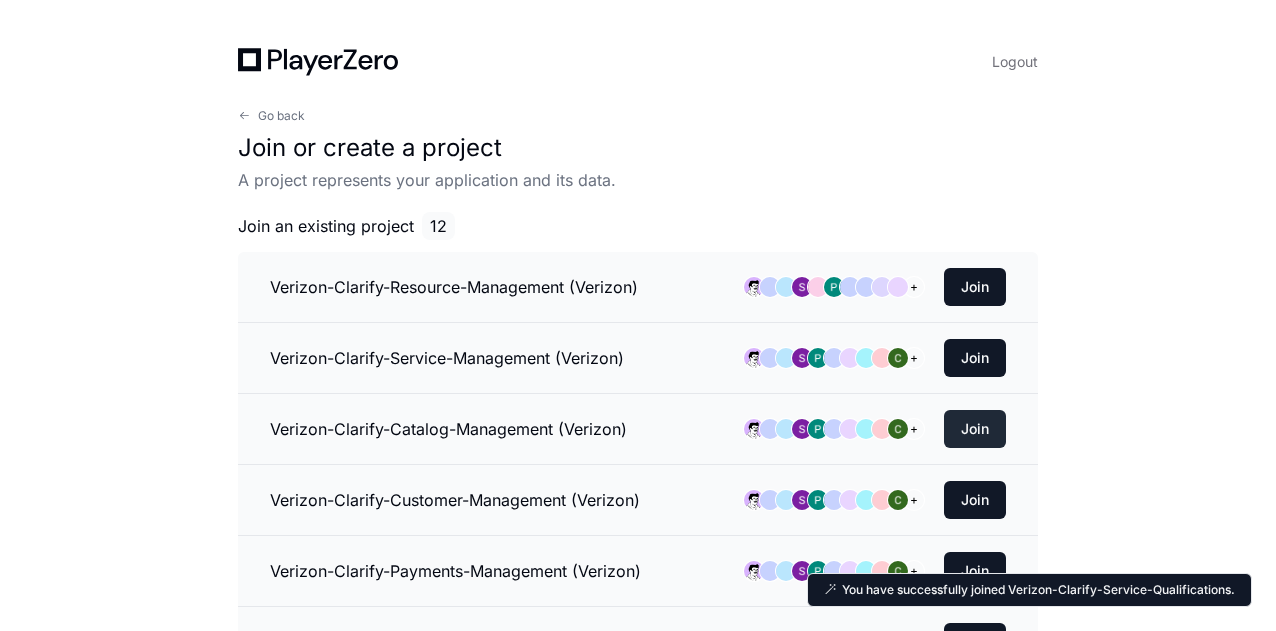 click on "Join" 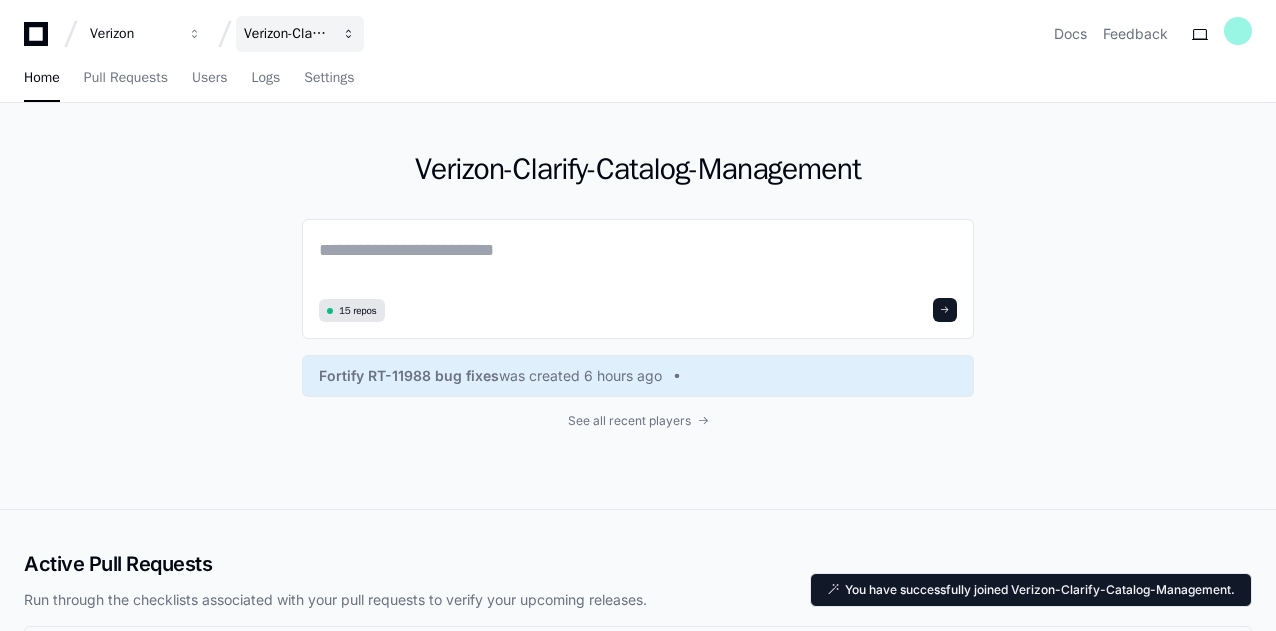 click at bounding box center [195, 34] 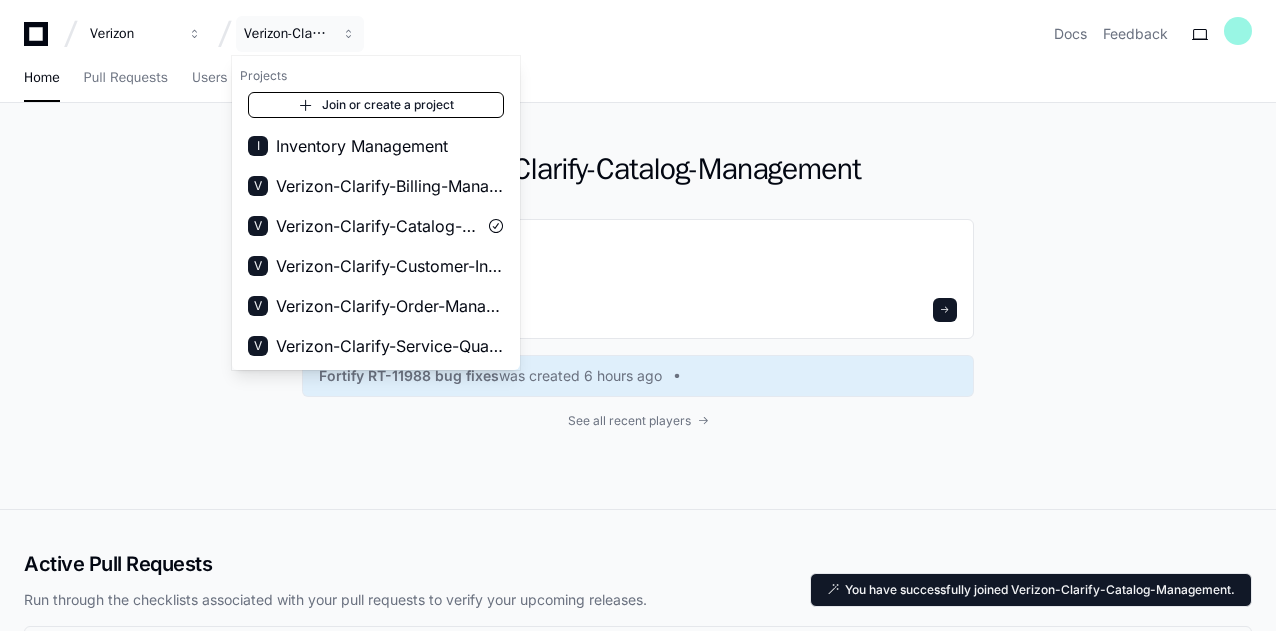 click on "Join or create a project" at bounding box center (376, 105) 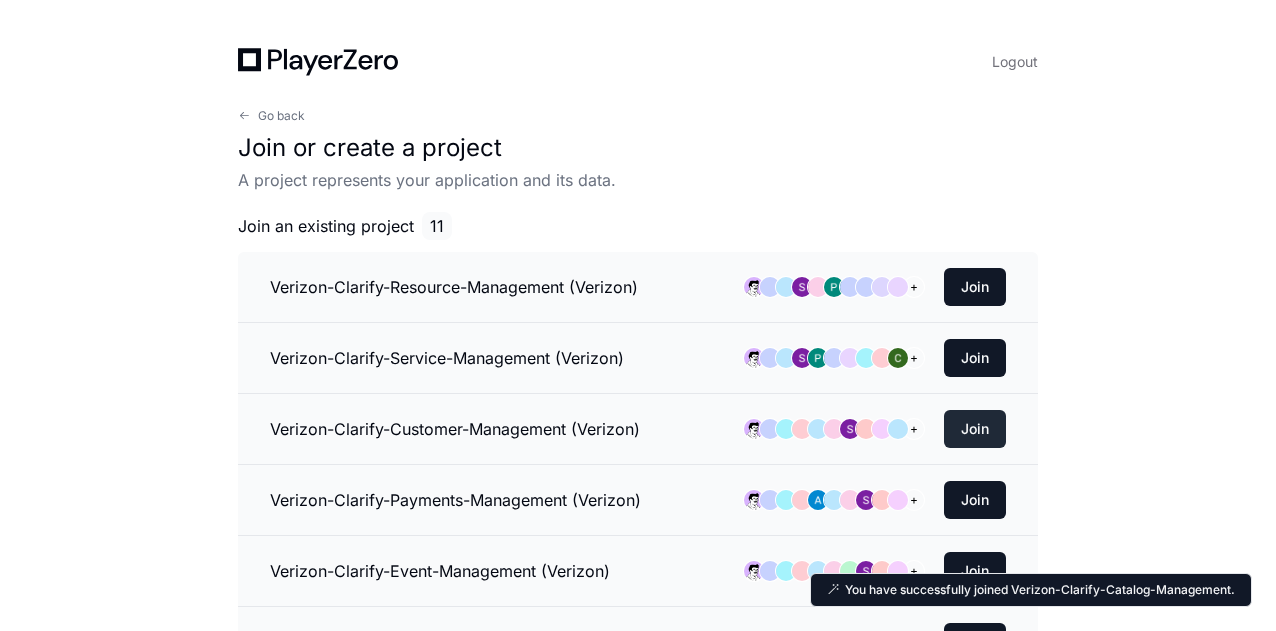 click on "Join" 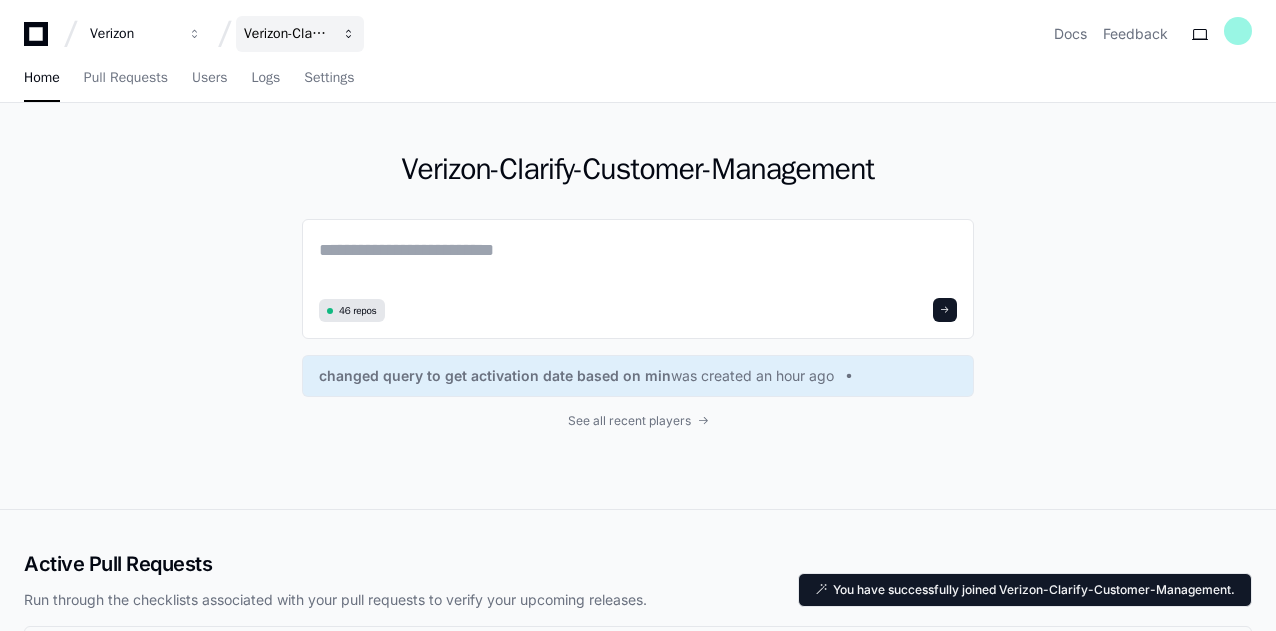click at bounding box center [195, 34] 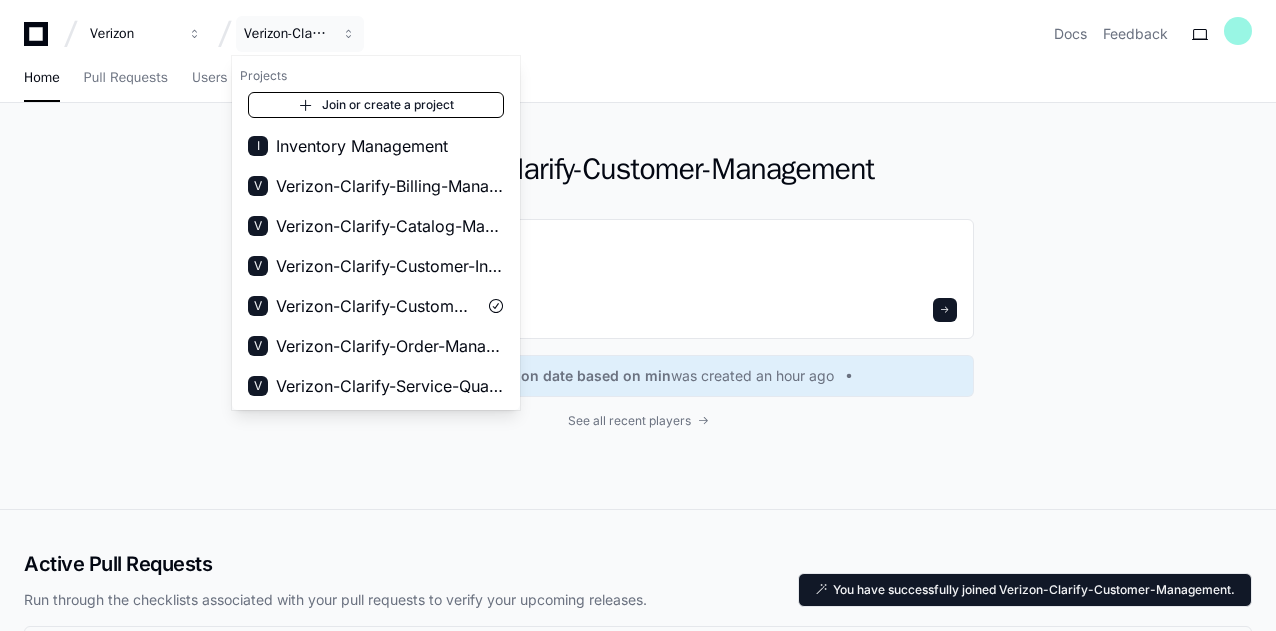 click on "Join or create a project" at bounding box center [376, 105] 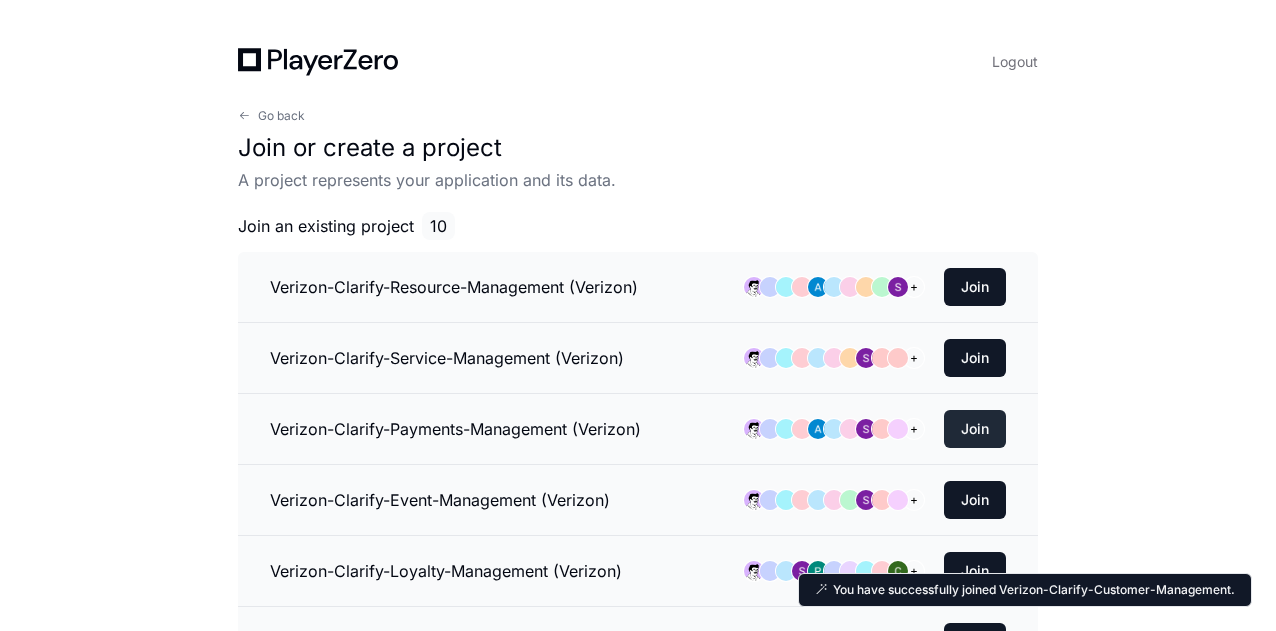 click on "Join" 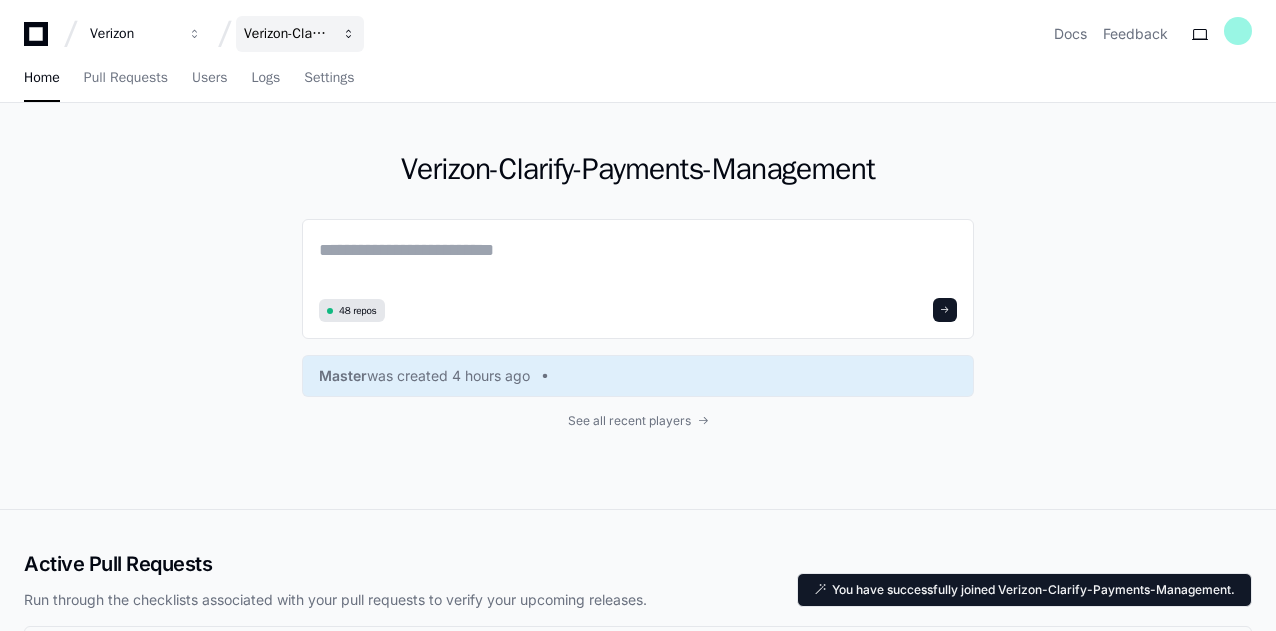 click on "Verizon-Clarify-Payments-Management" at bounding box center [300, 34] 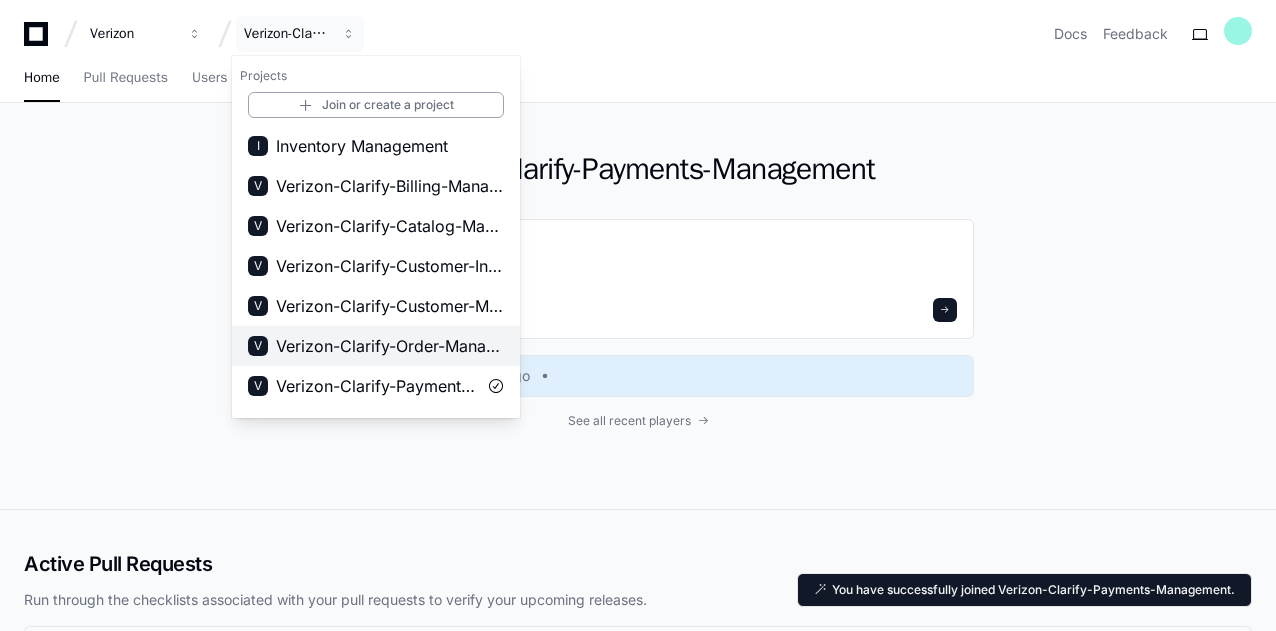click on "Verizon-Clarify-Order-Management" at bounding box center (390, 346) 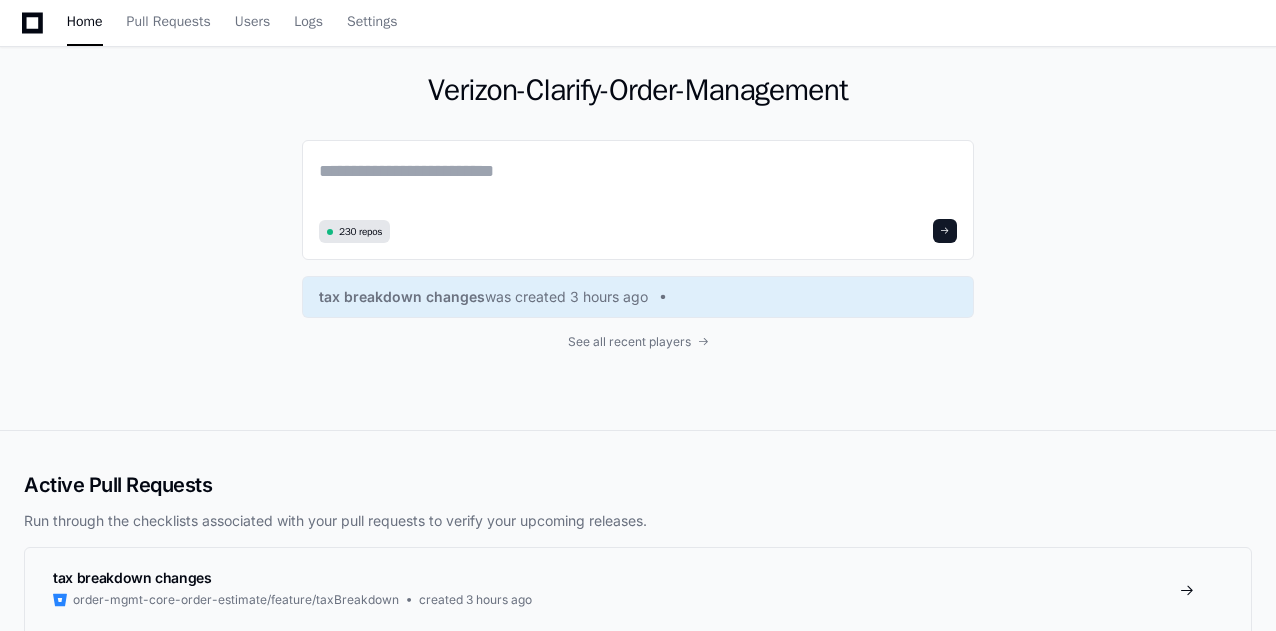 scroll, scrollTop: 0, scrollLeft: 0, axis: both 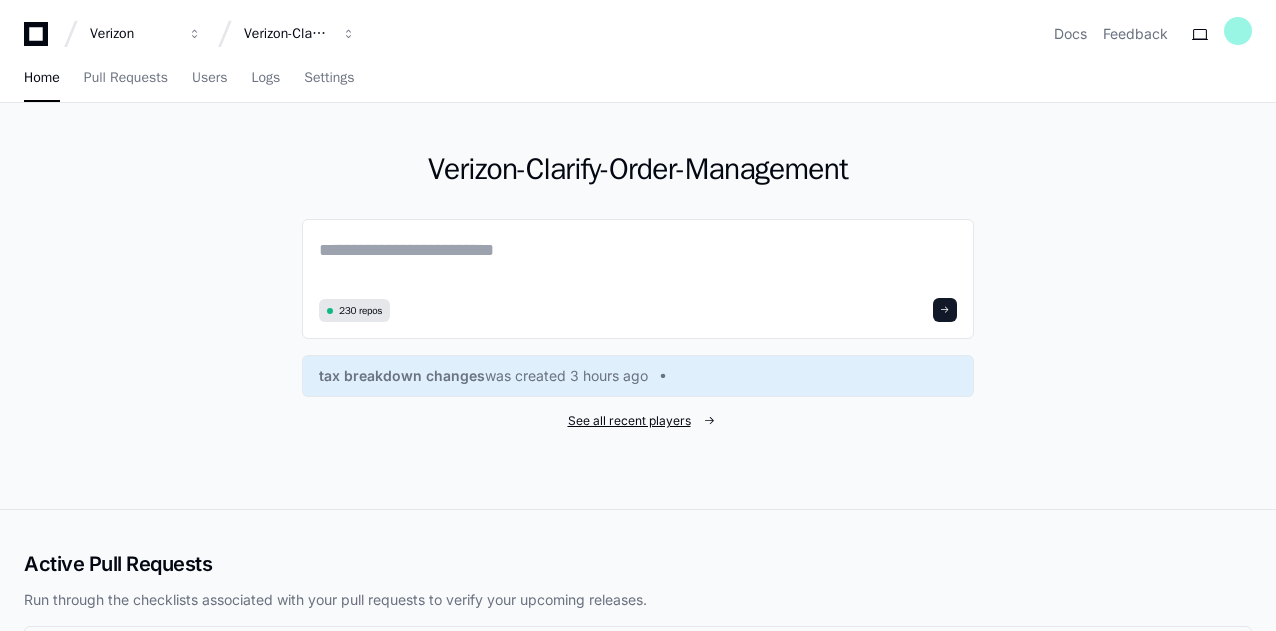 click on "See all recent players" 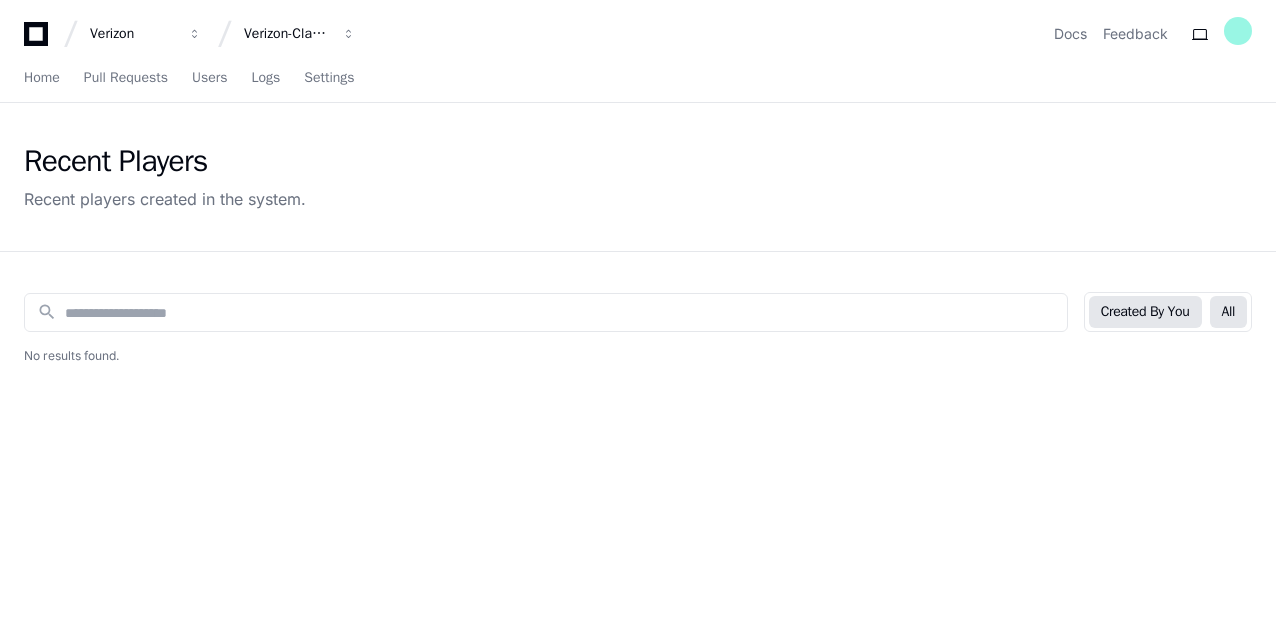 click on "All" 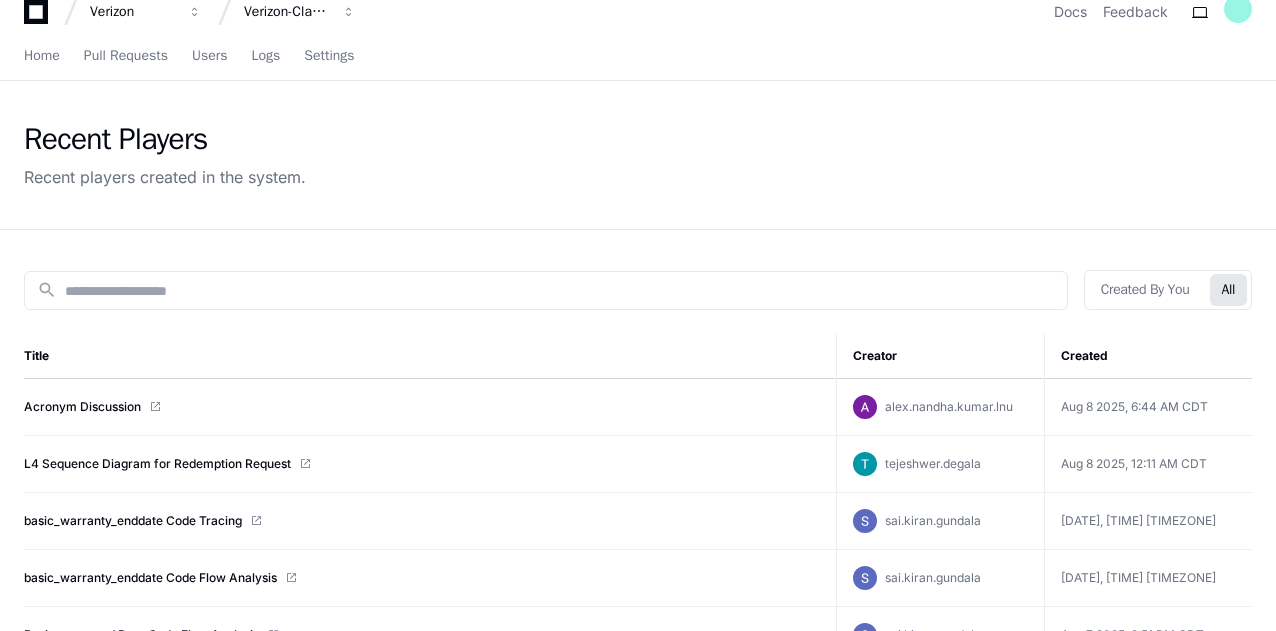 scroll, scrollTop: 0, scrollLeft: 0, axis: both 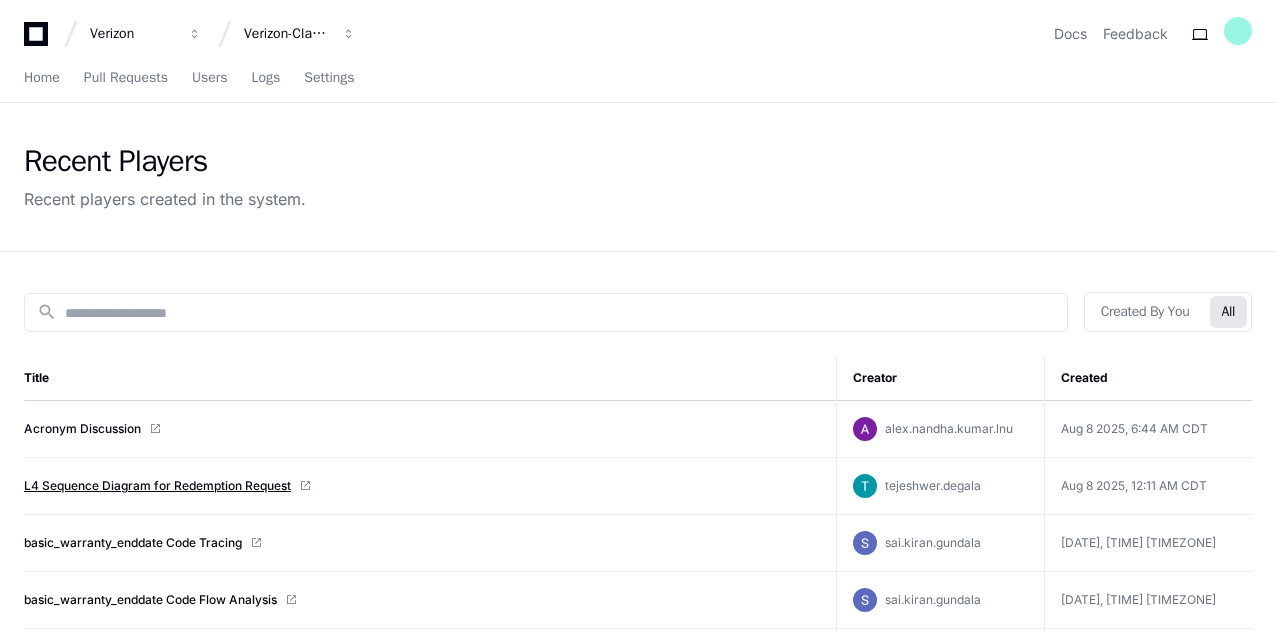 type 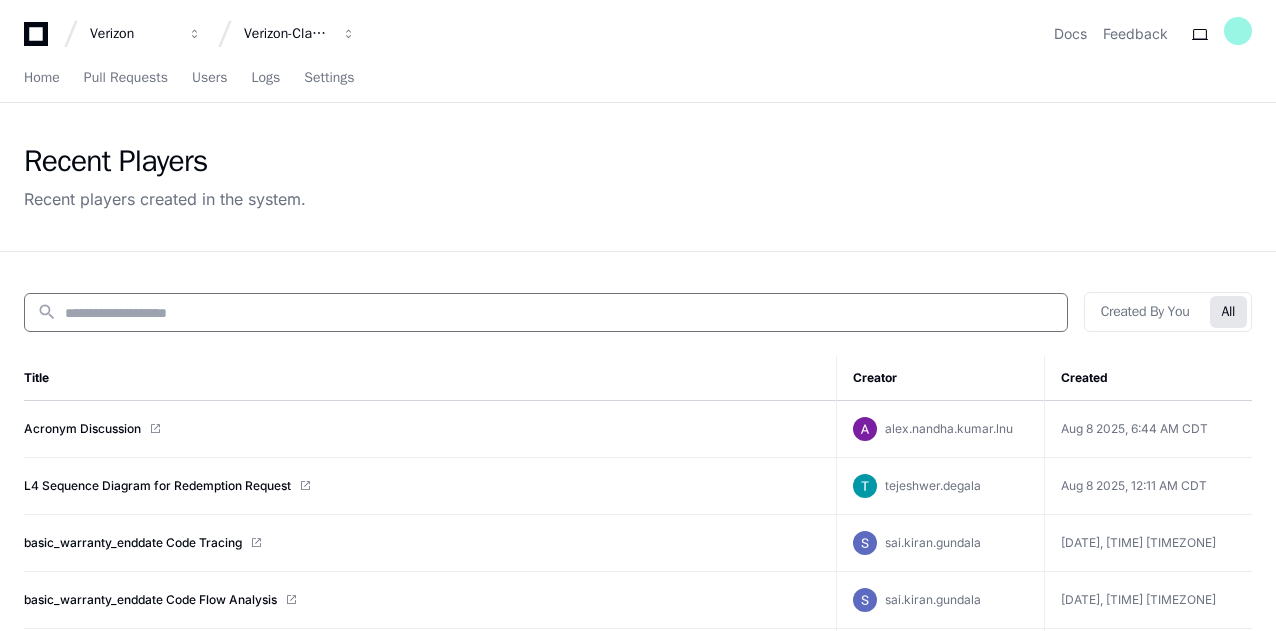 click at bounding box center (560, 313) 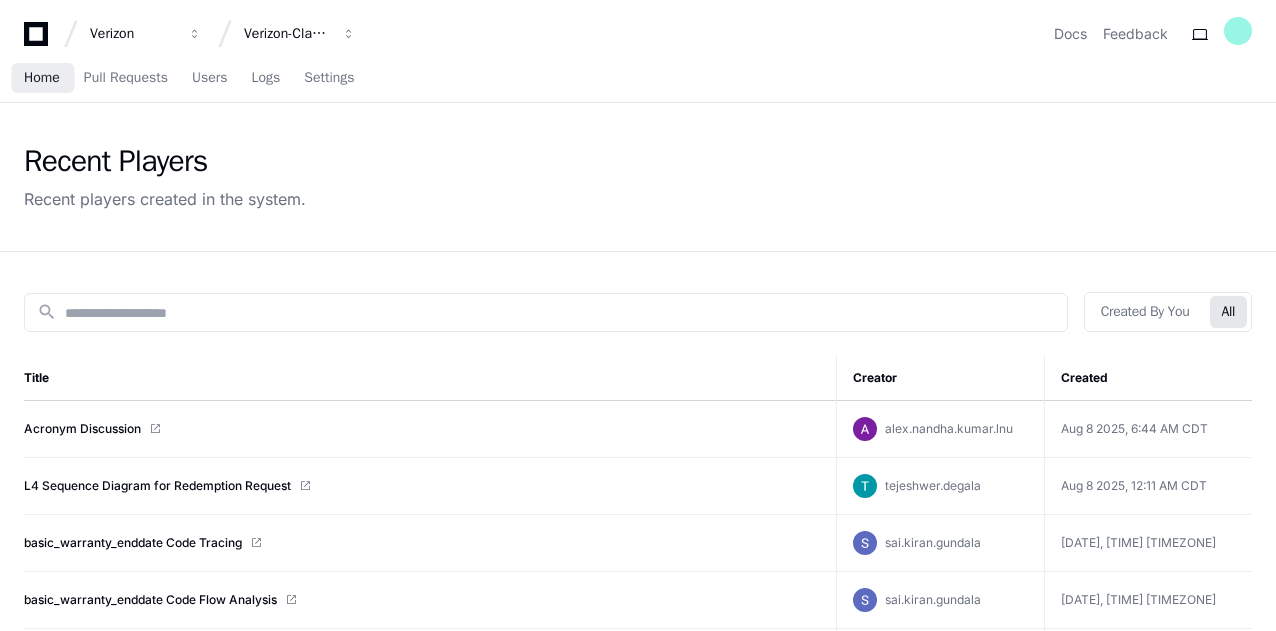 click on "Home" at bounding box center [42, 78] 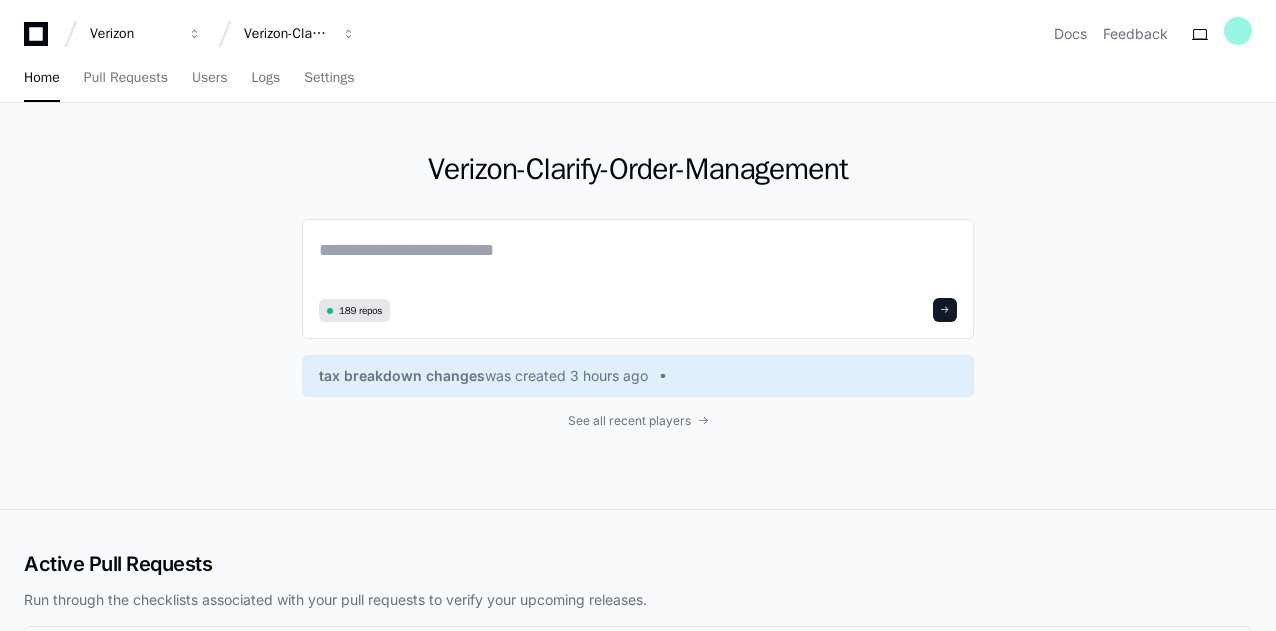 scroll, scrollTop: 84, scrollLeft: 0, axis: vertical 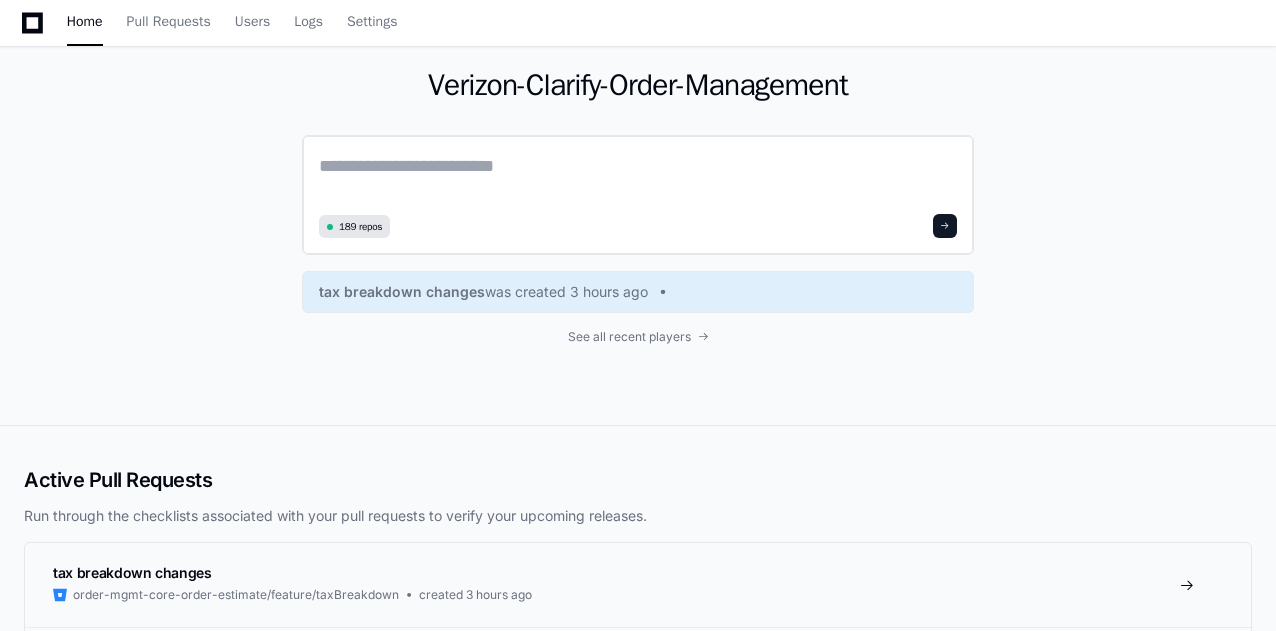 click 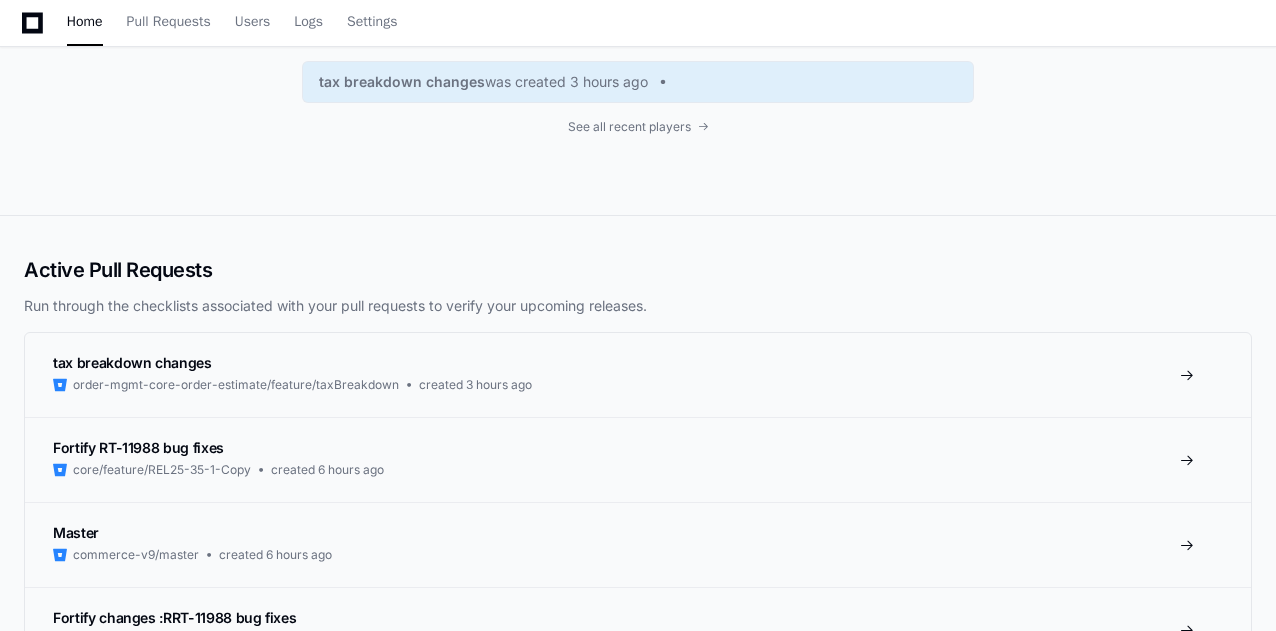 scroll, scrollTop: 0, scrollLeft: 0, axis: both 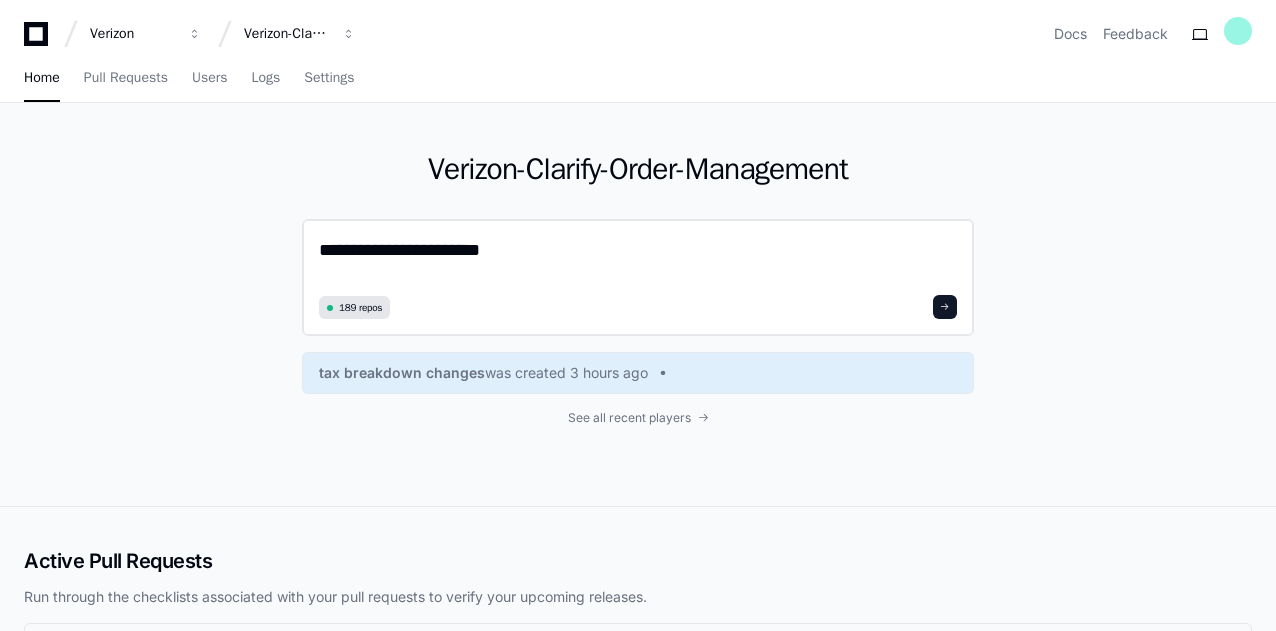type on "**********" 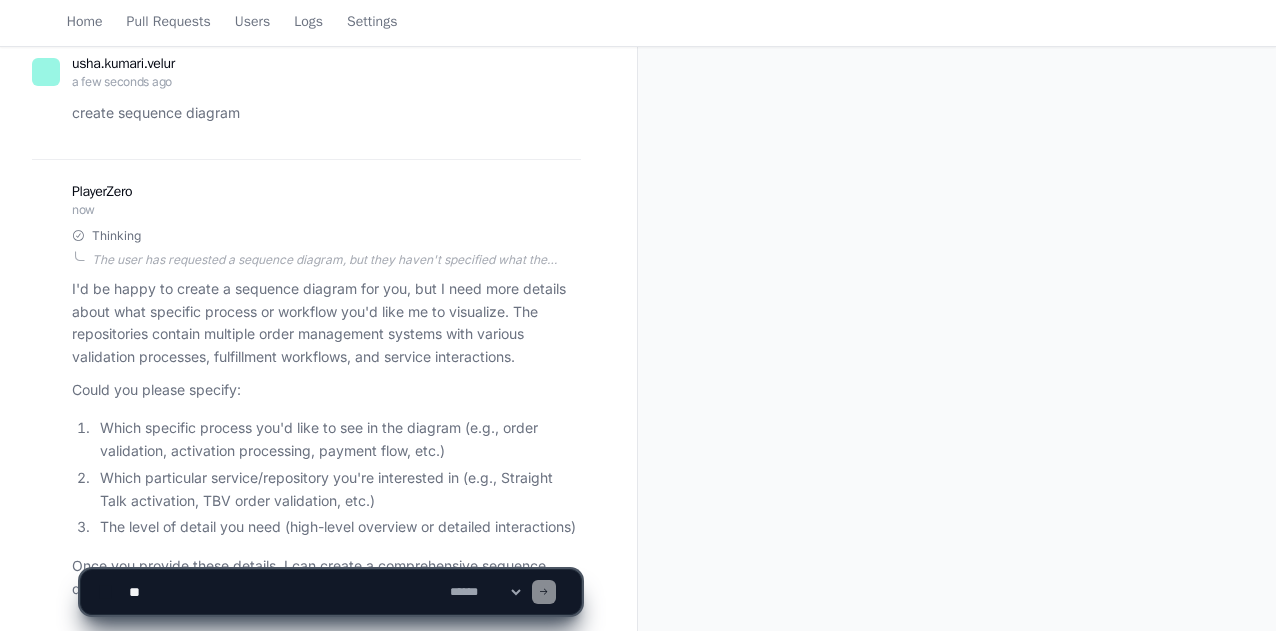 scroll, scrollTop: 324, scrollLeft: 0, axis: vertical 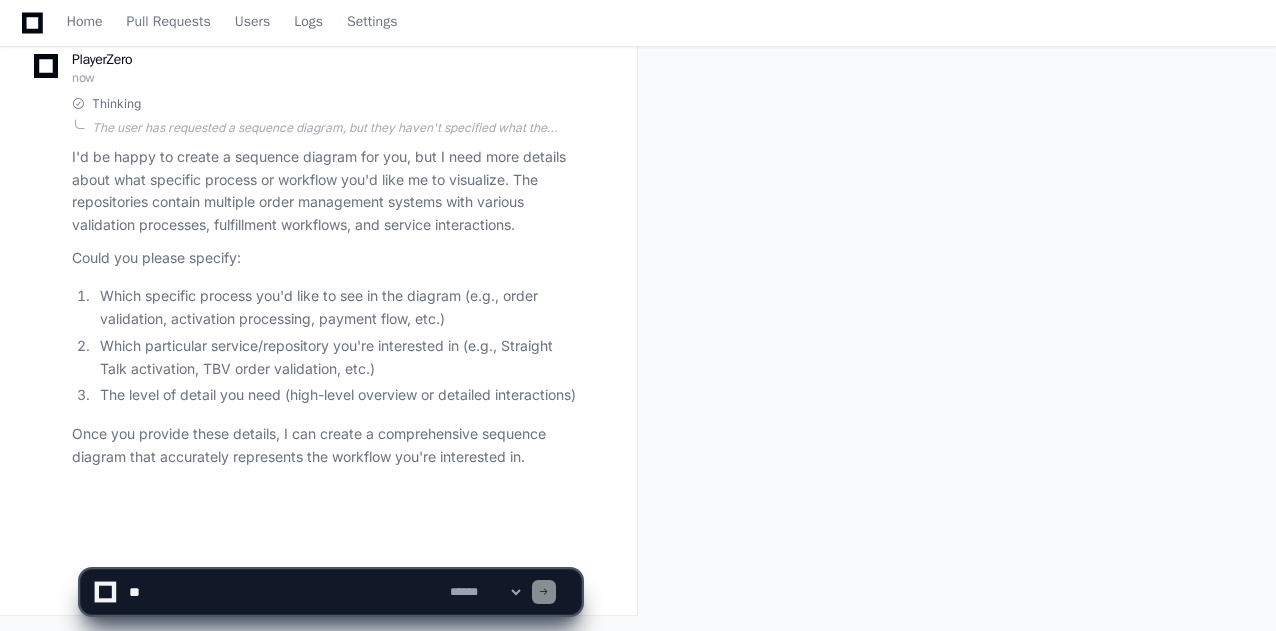 click 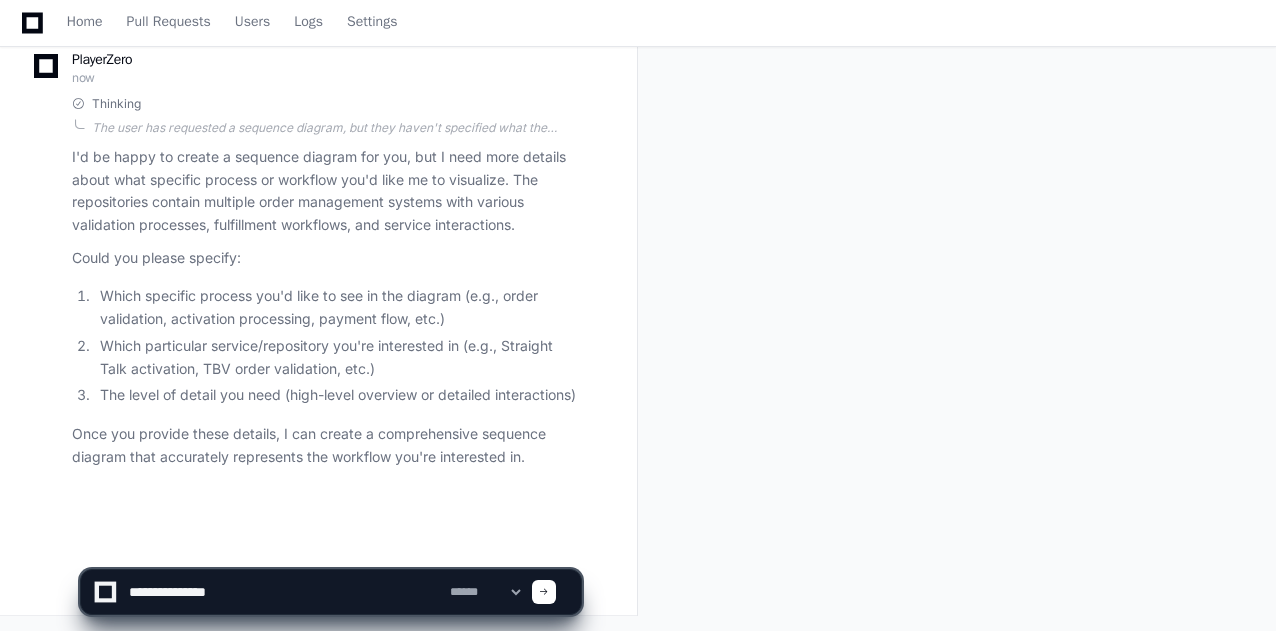 type on "**********" 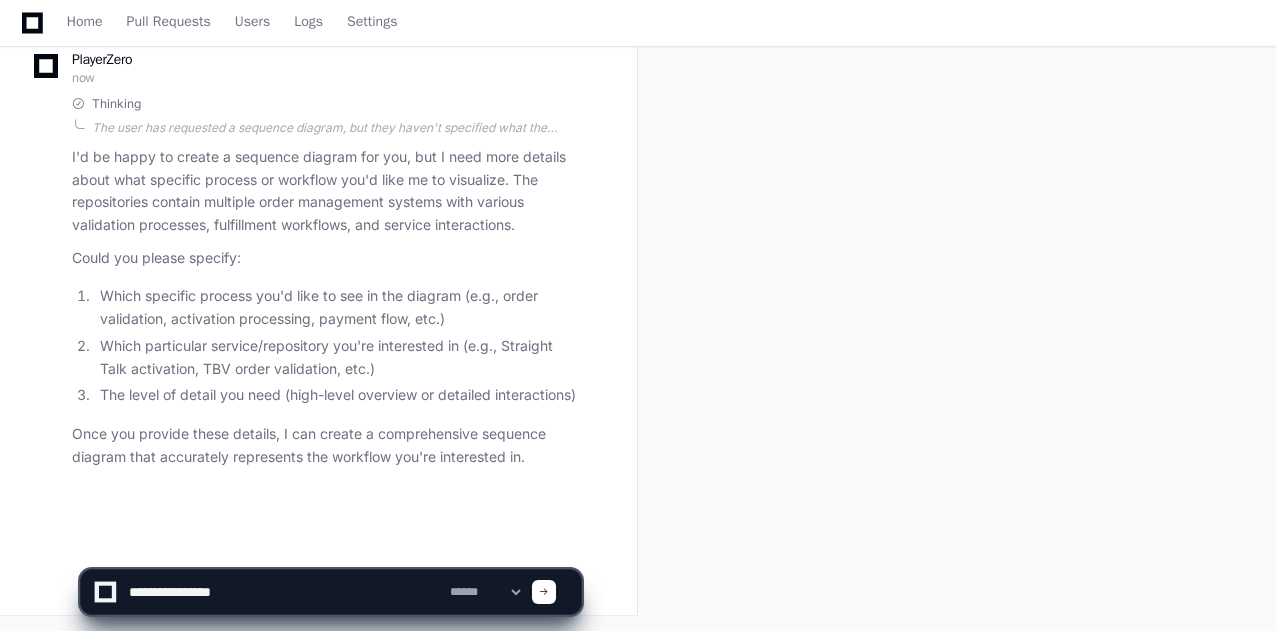 type 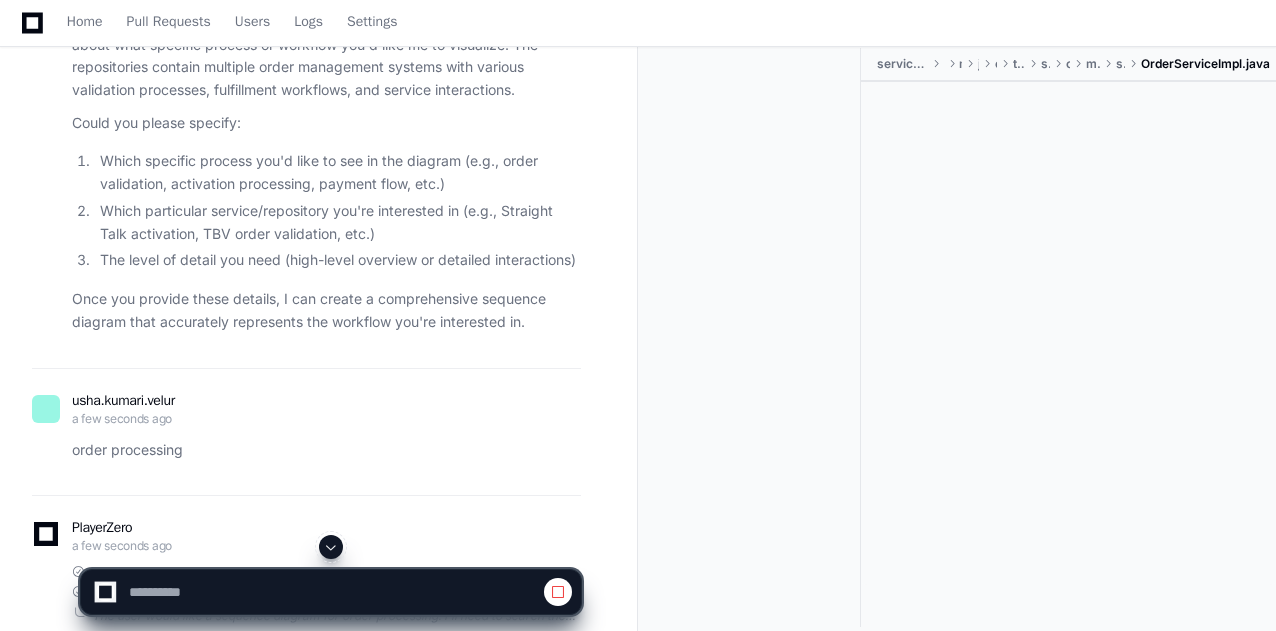 scroll, scrollTop: 296, scrollLeft: 0, axis: vertical 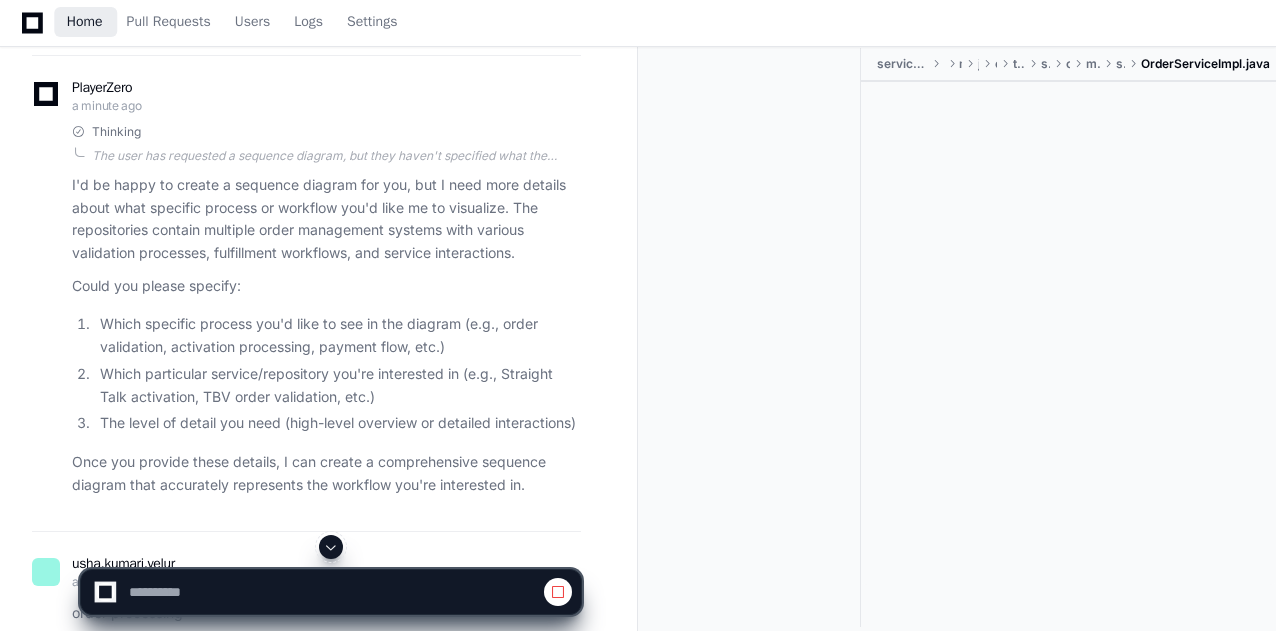 click on "Home" at bounding box center [85, 22] 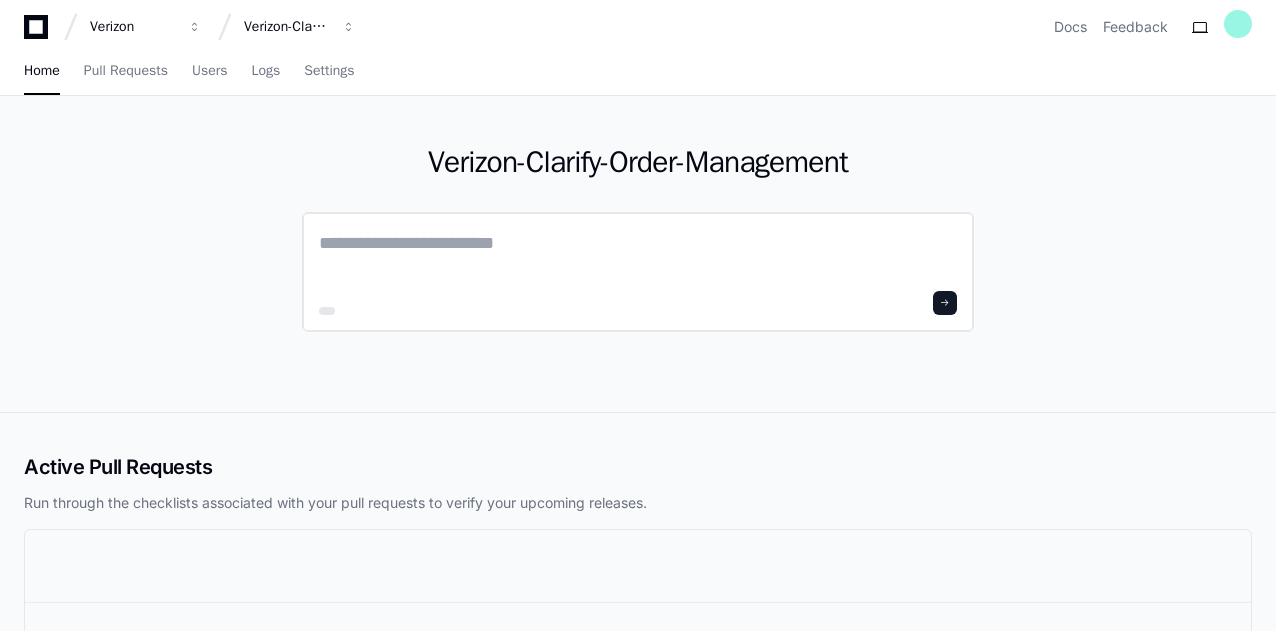 scroll, scrollTop: 6, scrollLeft: 0, axis: vertical 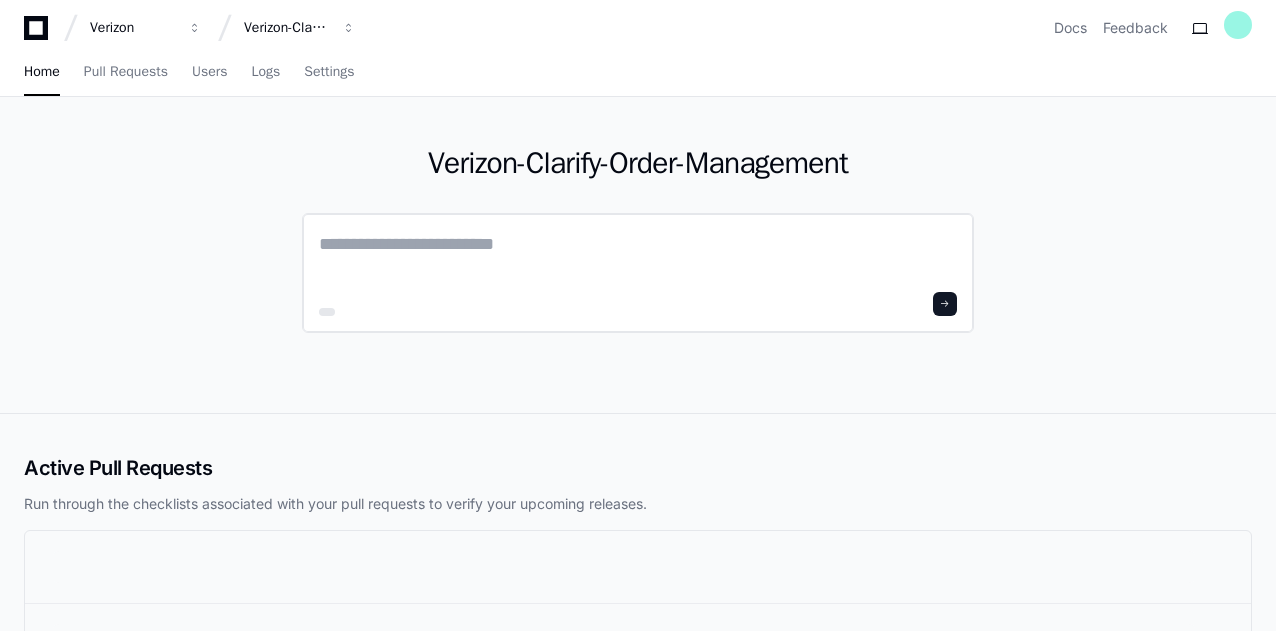 click 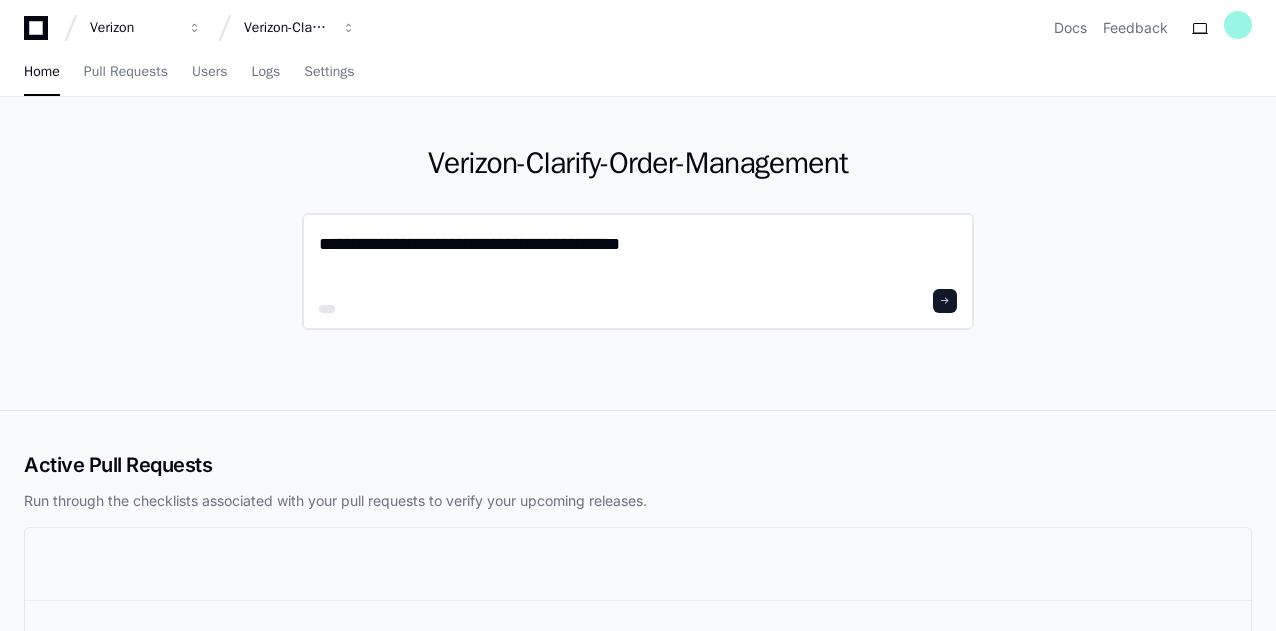 type on "**********" 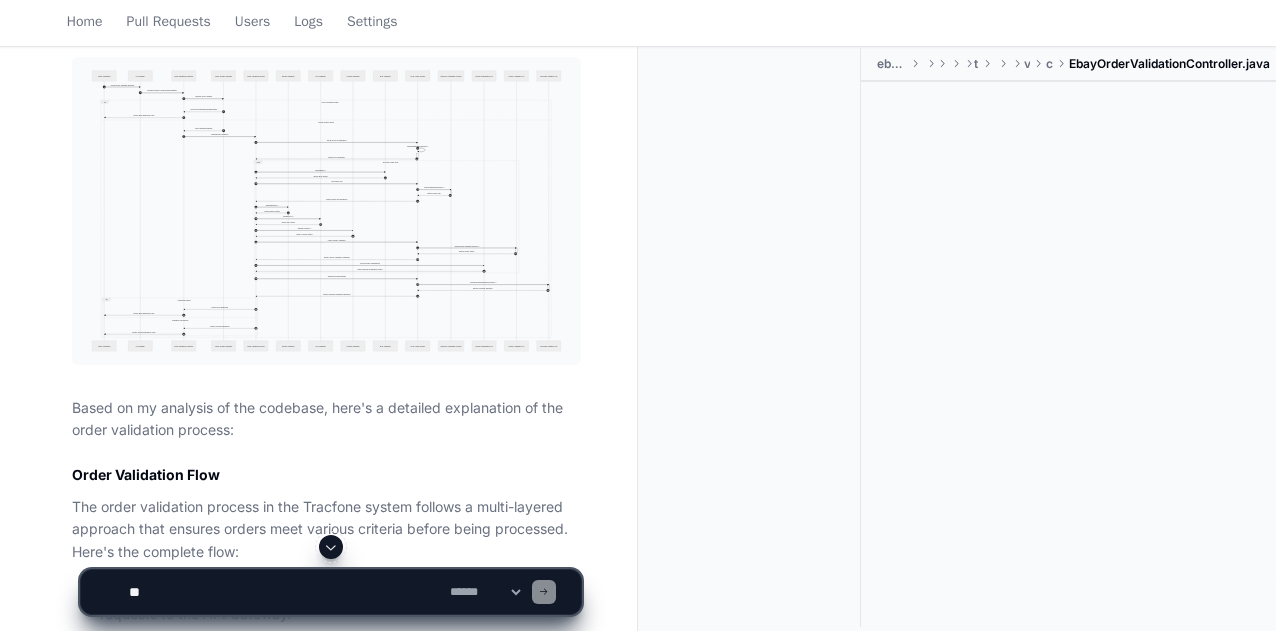 scroll, scrollTop: 726, scrollLeft: 0, axis: vertical 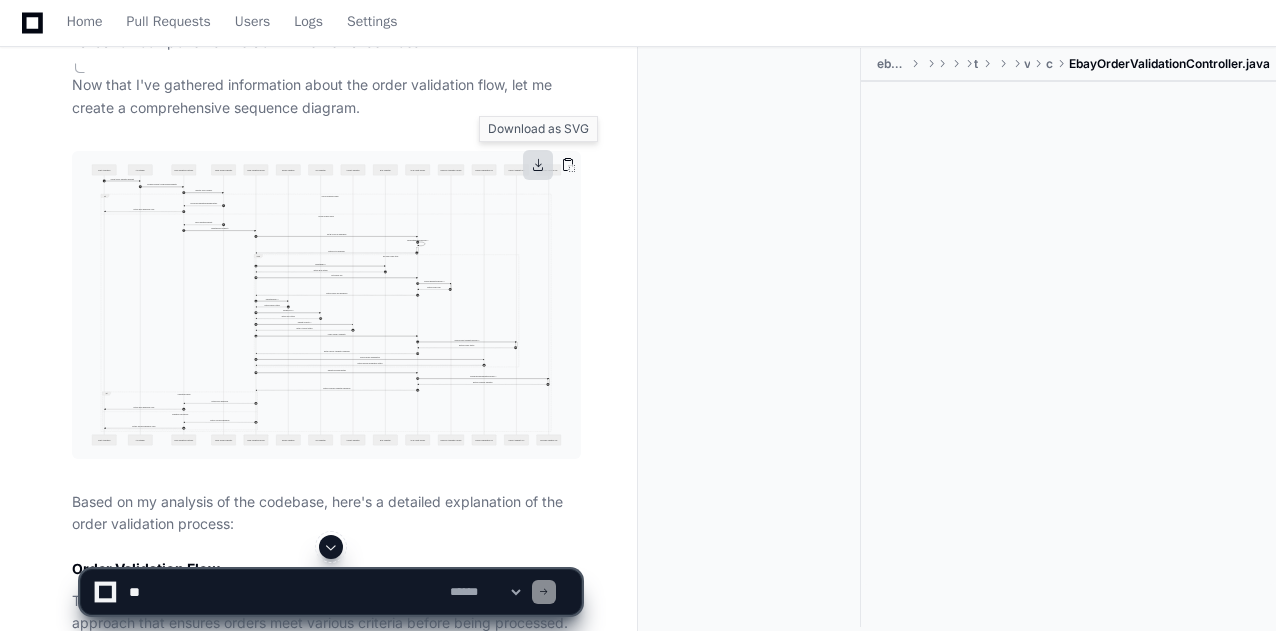 click at bounding box center (538, 165) 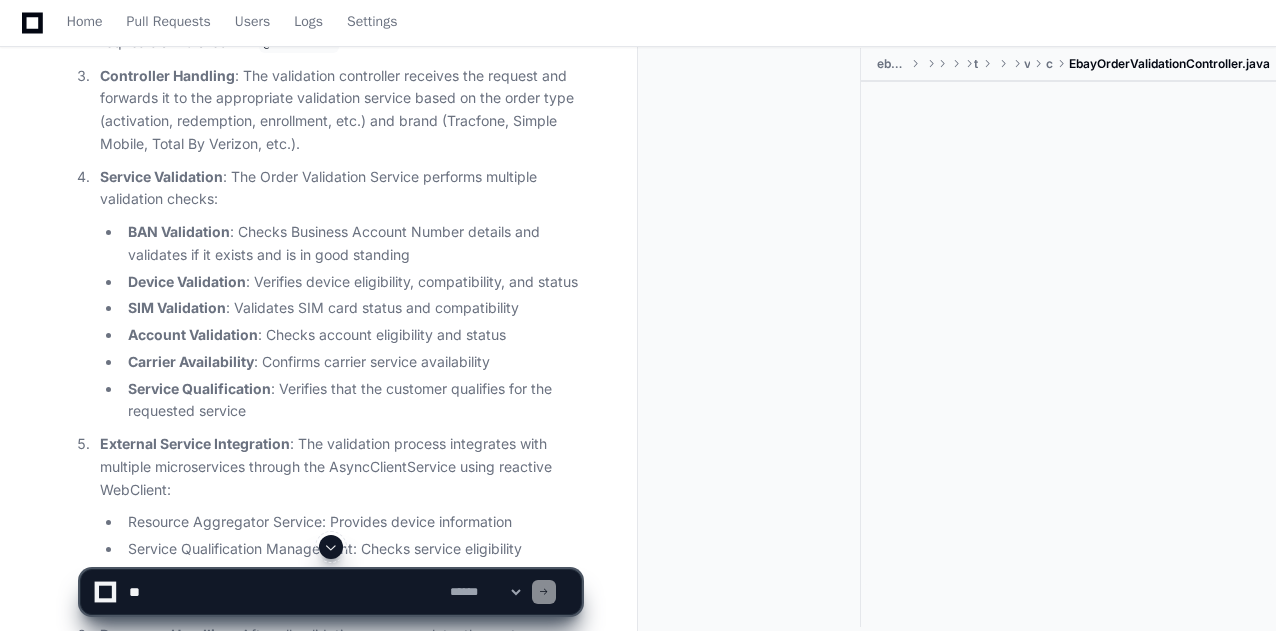 scroll, scrollTop: 1518, scrollLeft: 0, axis: vertical 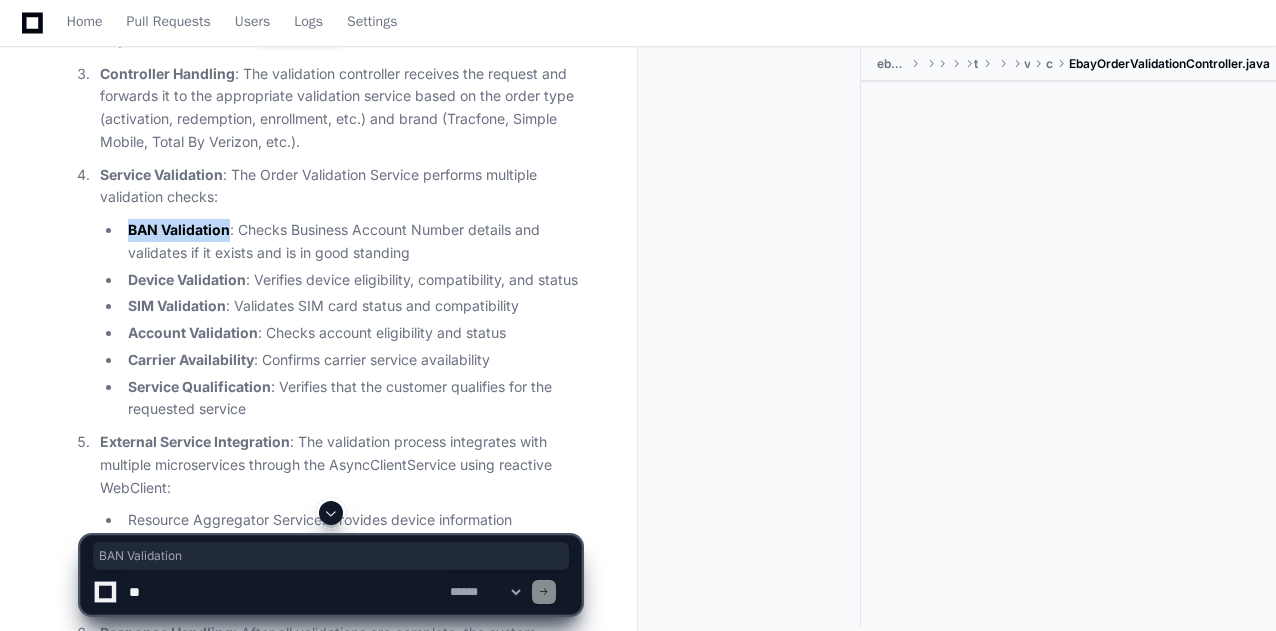 drag, startPoint x: 122, startPoint y: 225, endPoint x: 228, endPoint y: 234, distance: 106.381386 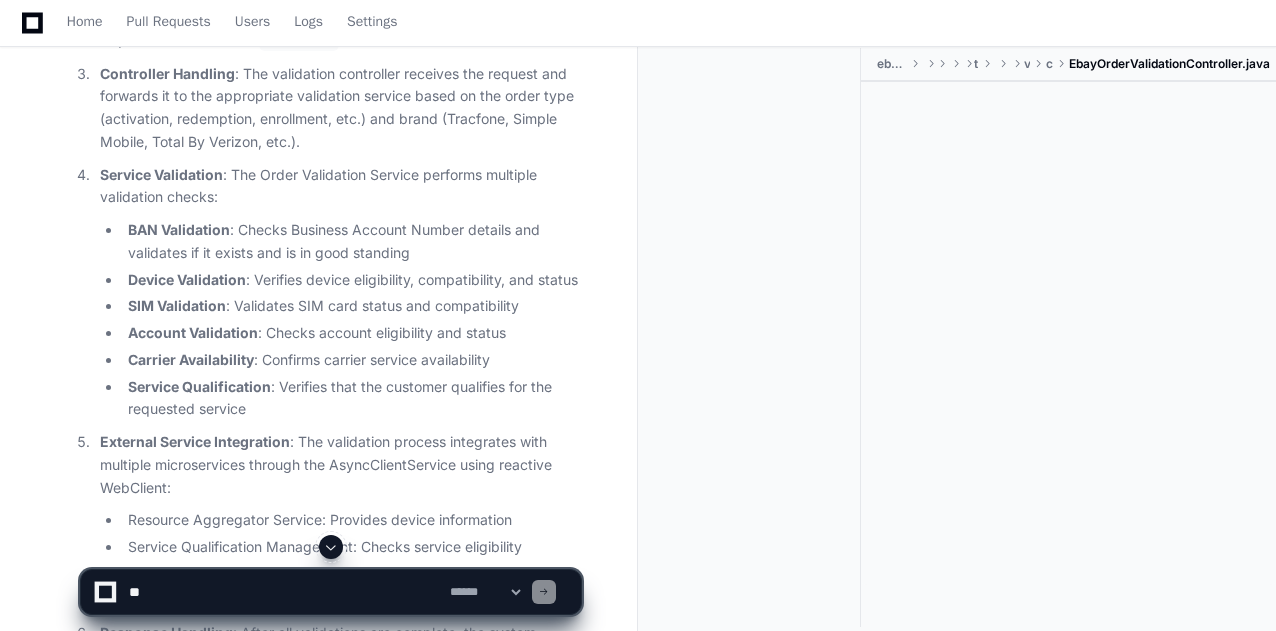 click 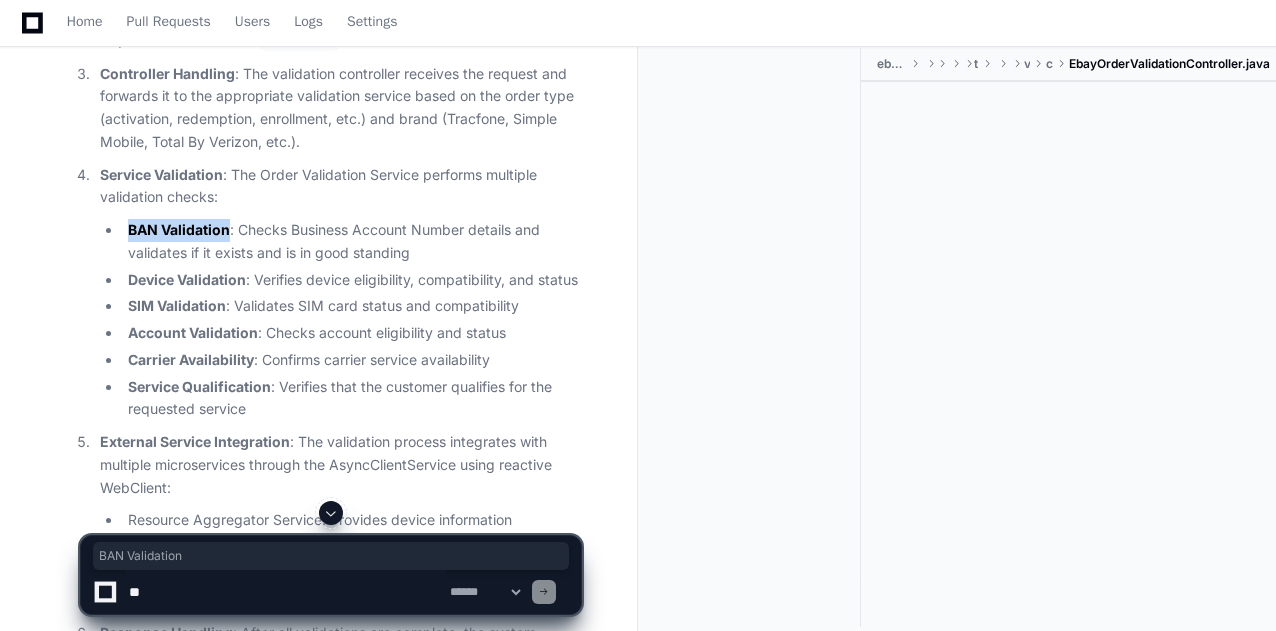 drag, startPoint x: 130, startPoint y: 225, endPoint x: 230, endPoint y: 223, distance: 100.02 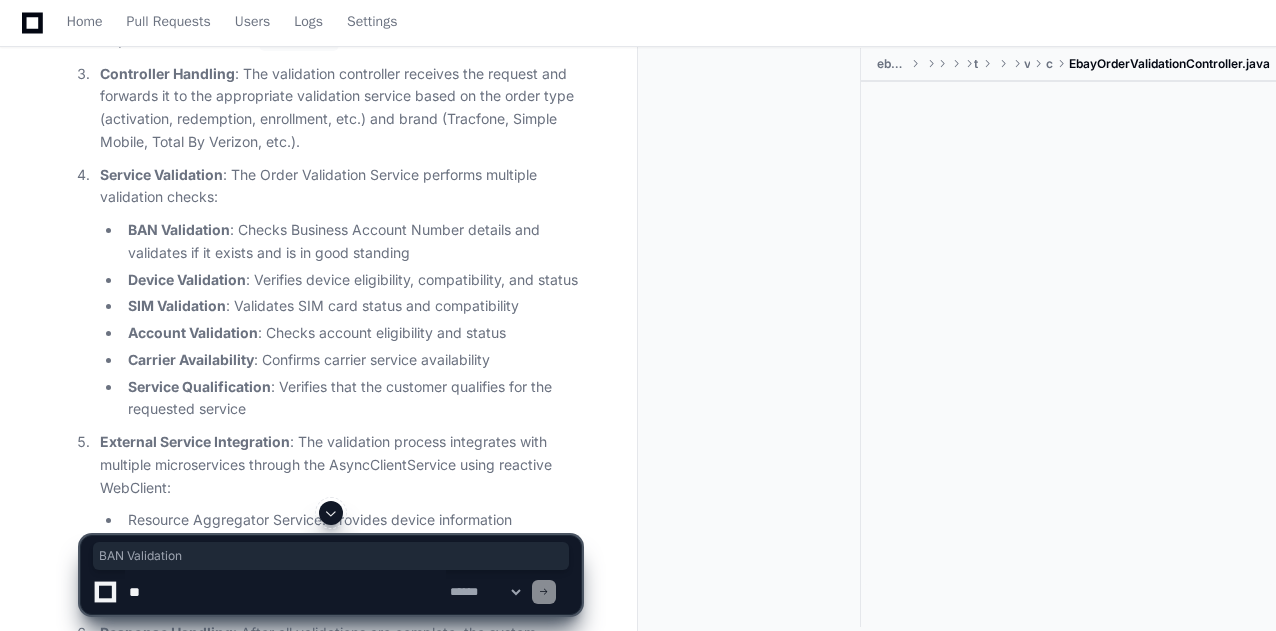 click 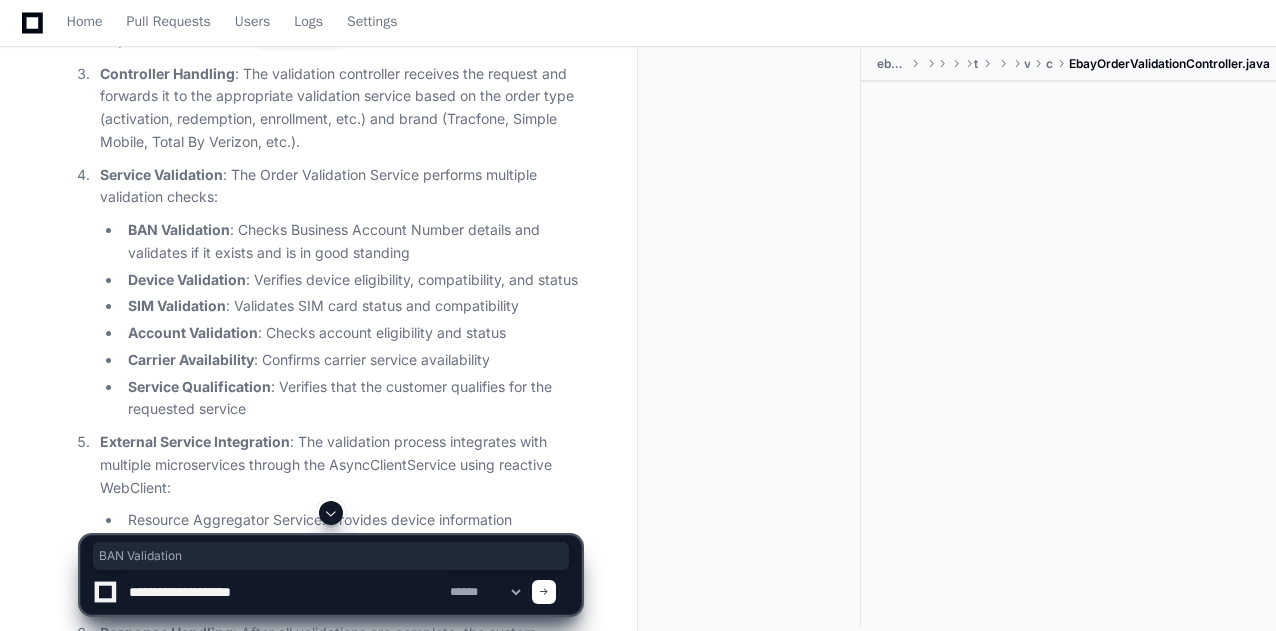 type on "**********" 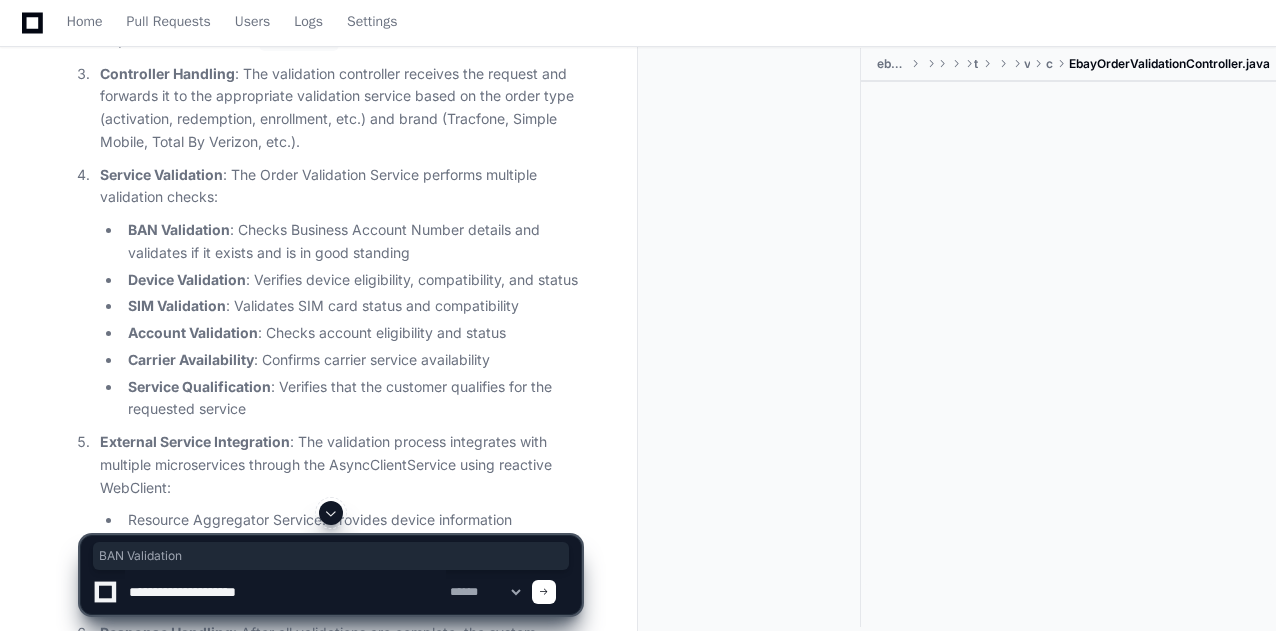 type 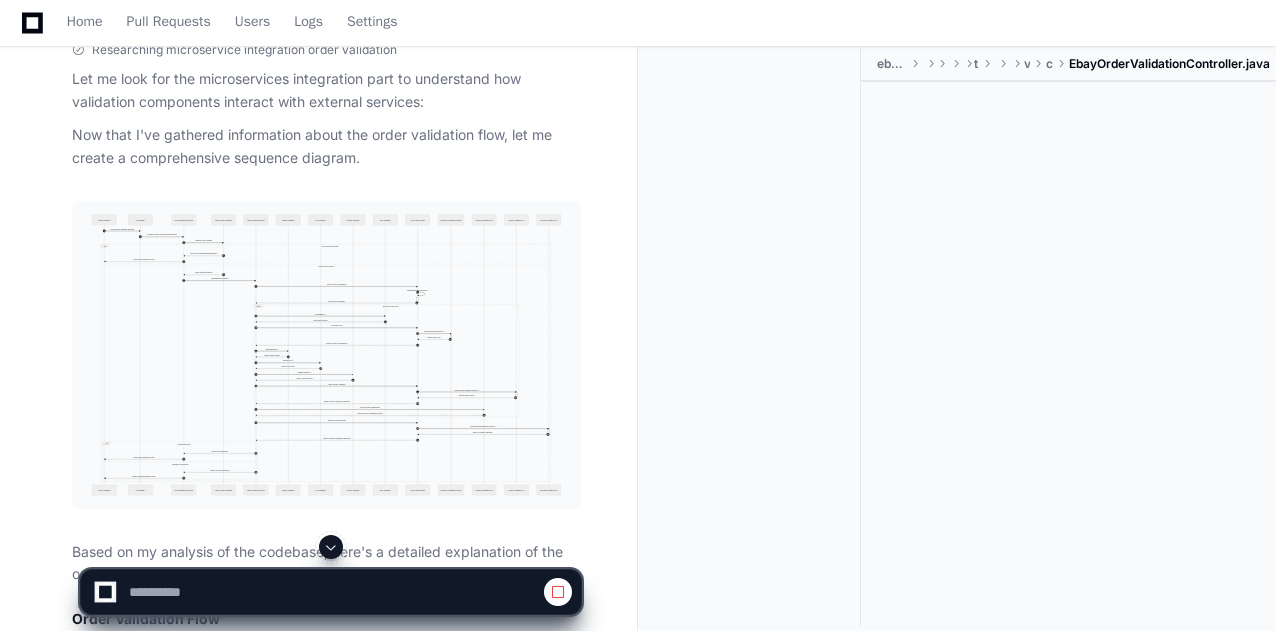 scroll, scrollTop: 0, scrollLeft: 0, axis: both 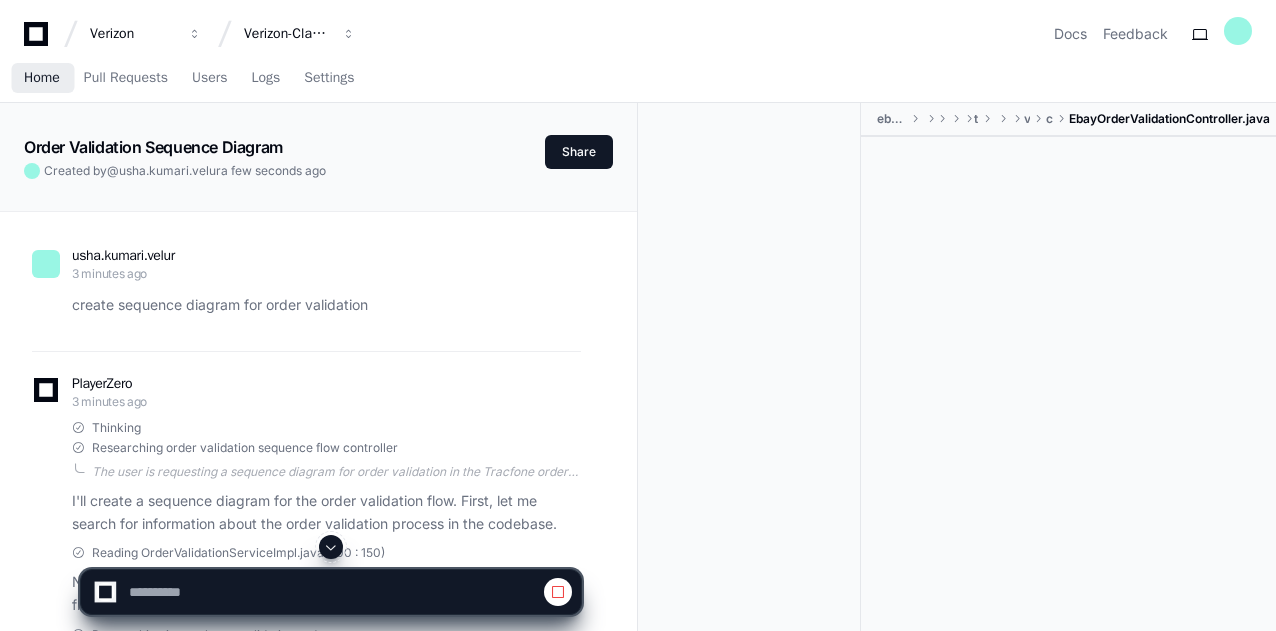 click on "Home" at bounding box center [42, 79] 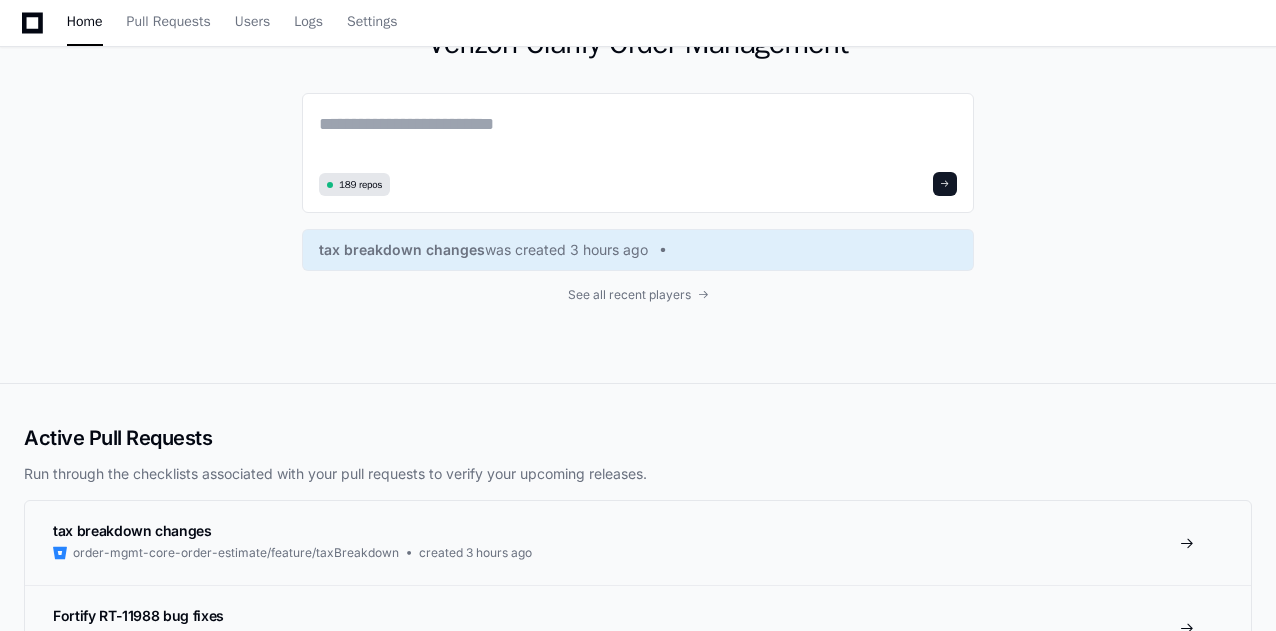 scroll, scrollTop: 56, scrollLeft: 0, axis: vertical 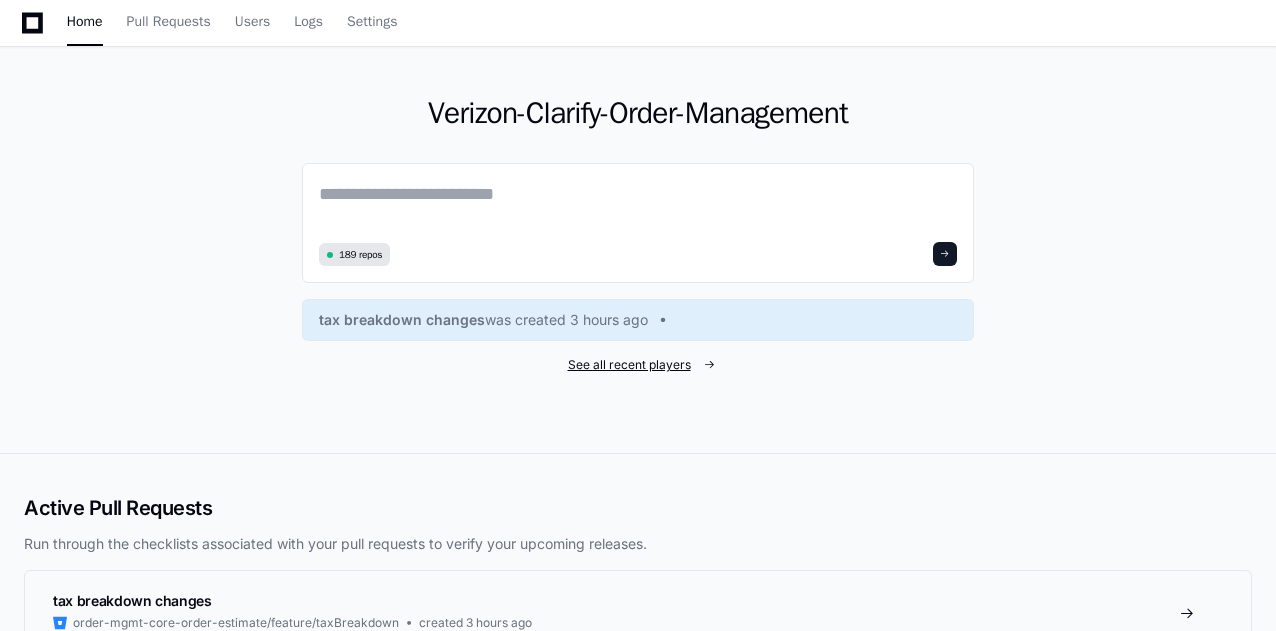 click on "See all recent players" 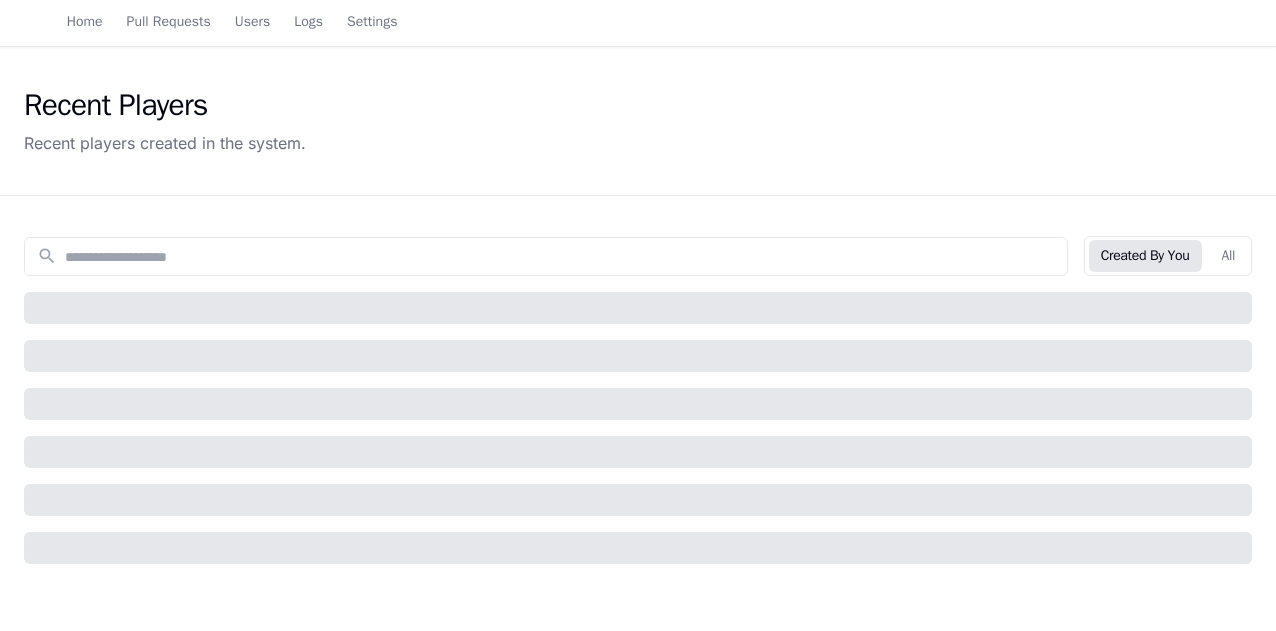 scroll, scrollTop: 0, scrollLeft: 0, axis: both 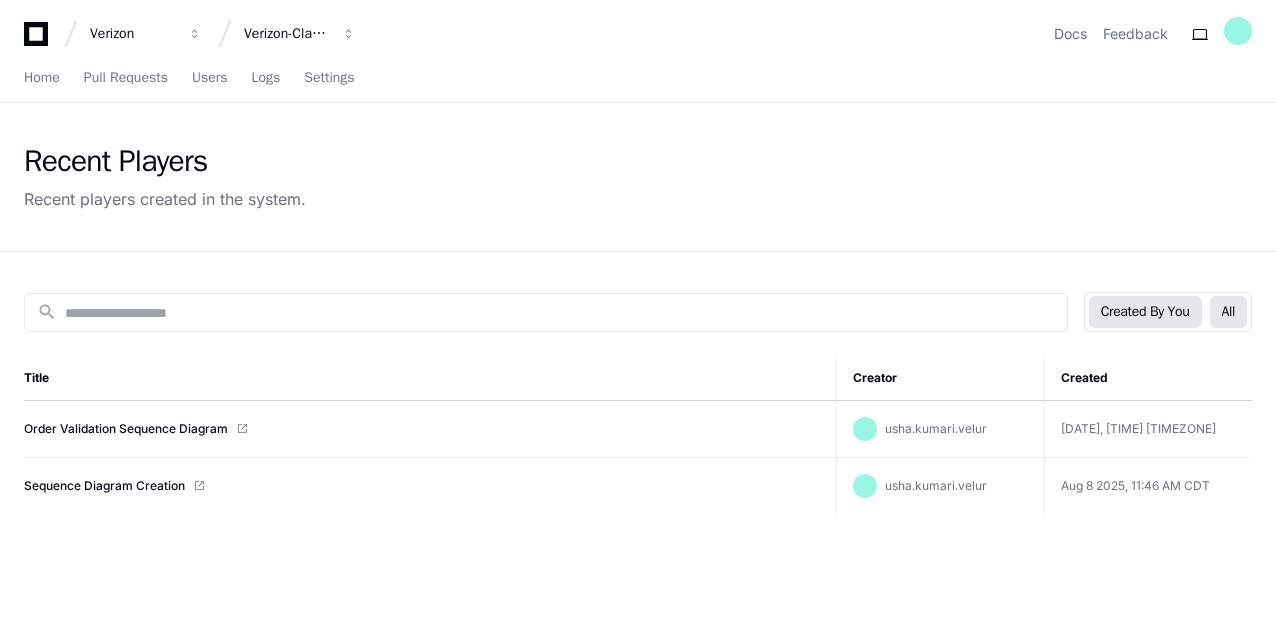 click on "All" 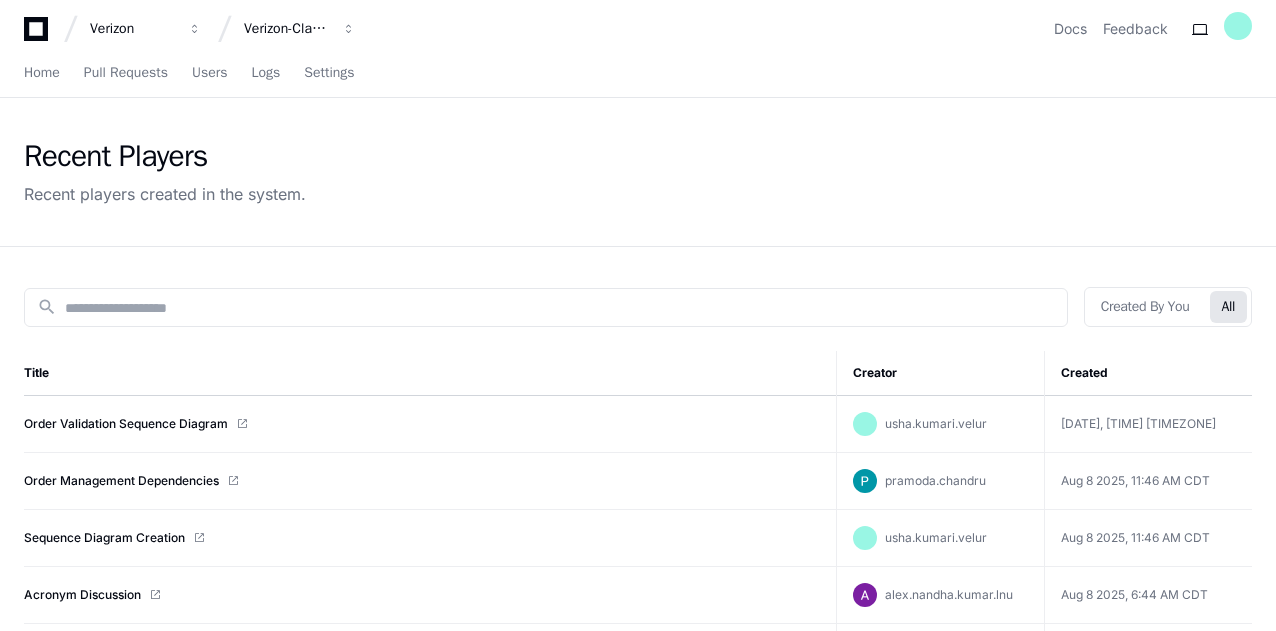 scroll, scrollTop: 0, scrollLeft: 0, axis: both 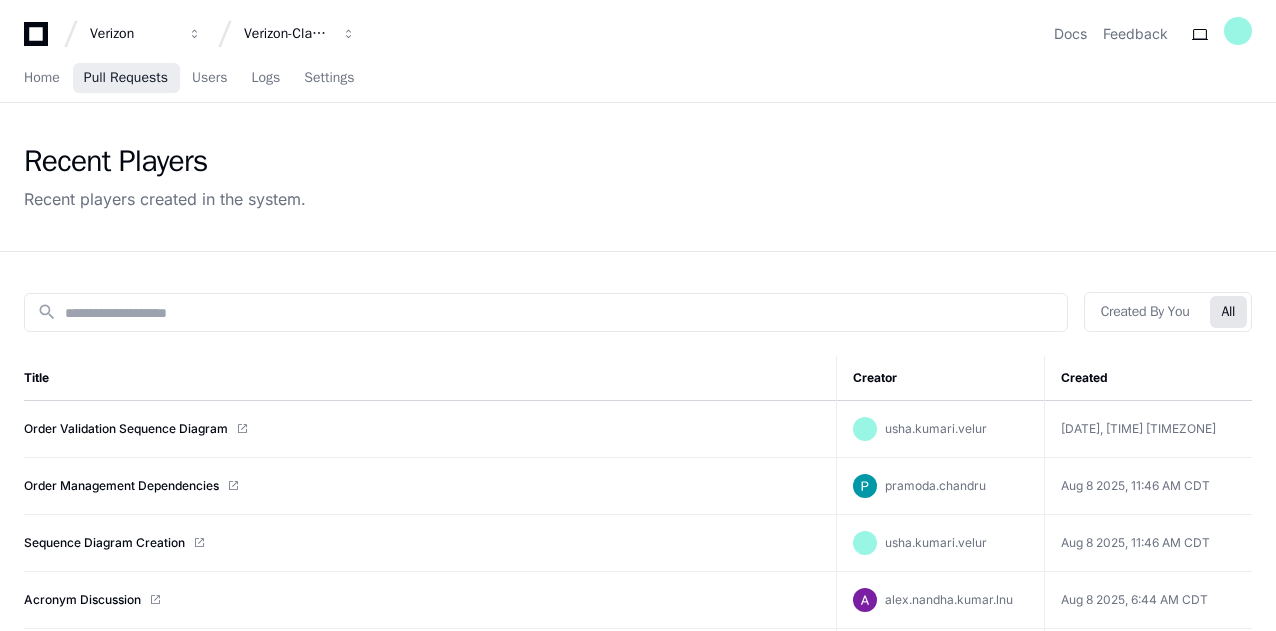 click on "Pull Requests" at bounding box center [126, 78] 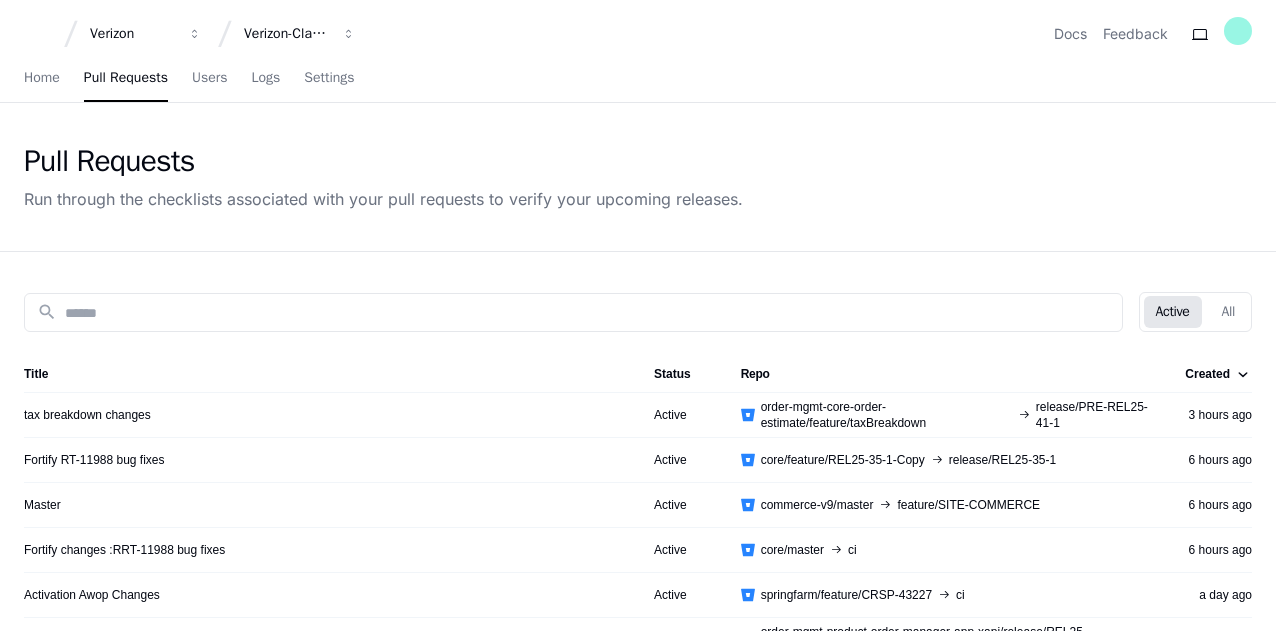 scroll, scrollTop: 40, scrollLeft: 0, axis: vertical 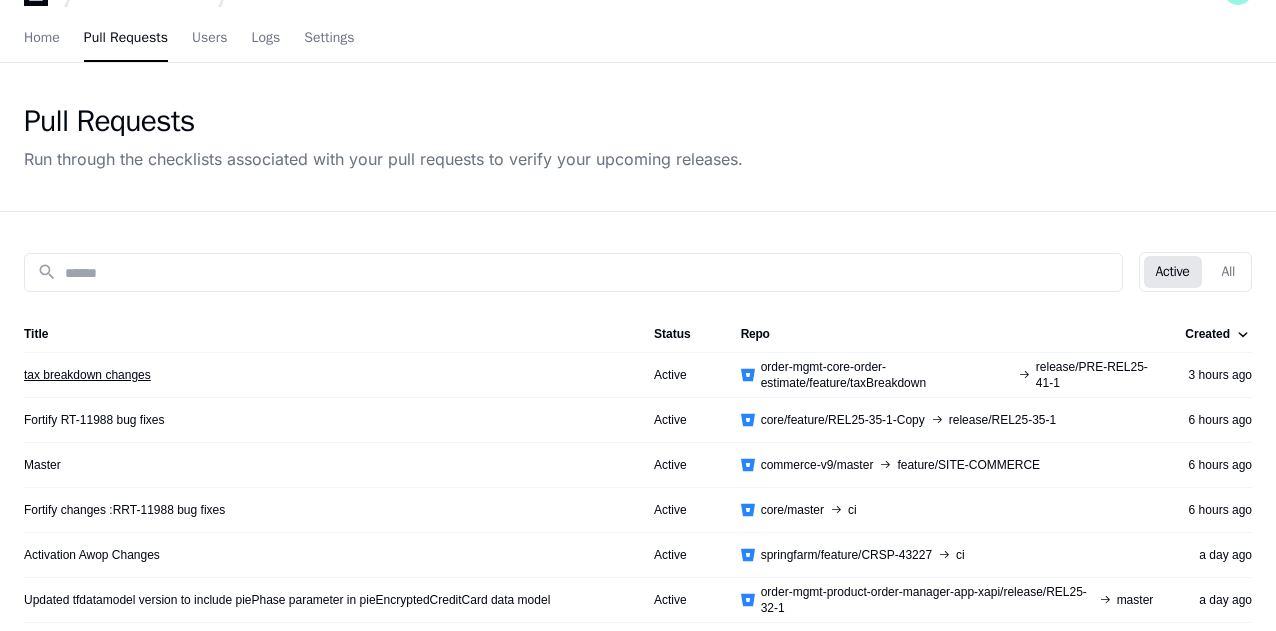 click on "tax breakdown changes" 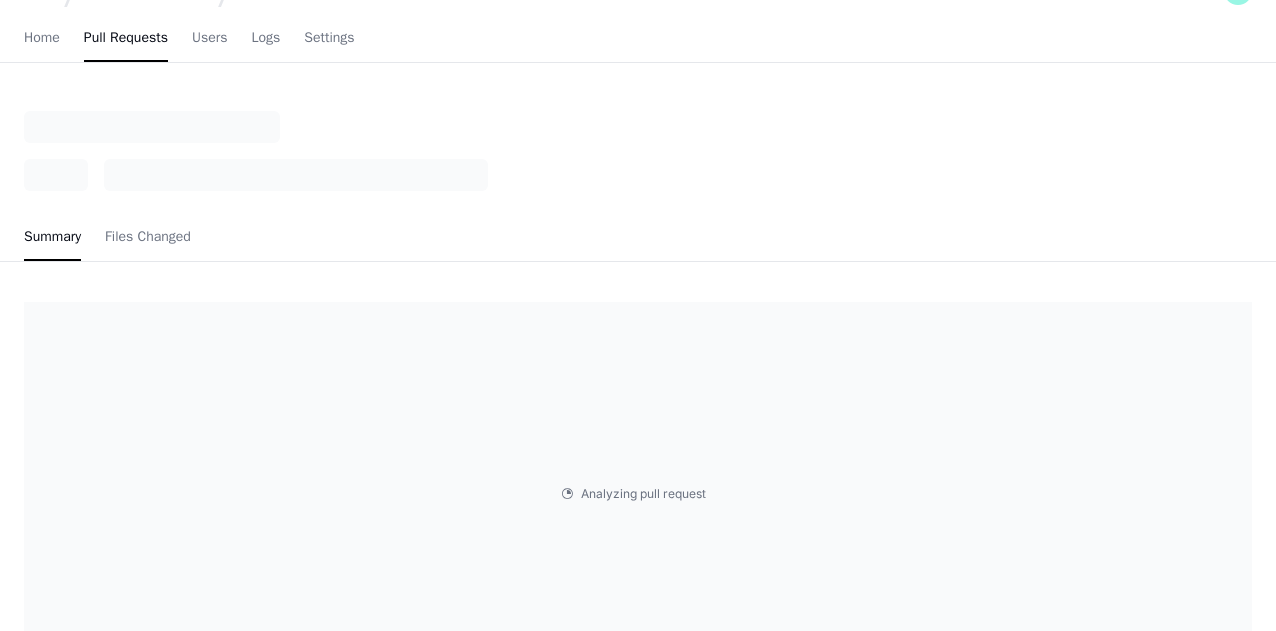 scroll, scrollTop: 0, scrollLeft: 0, axis: both 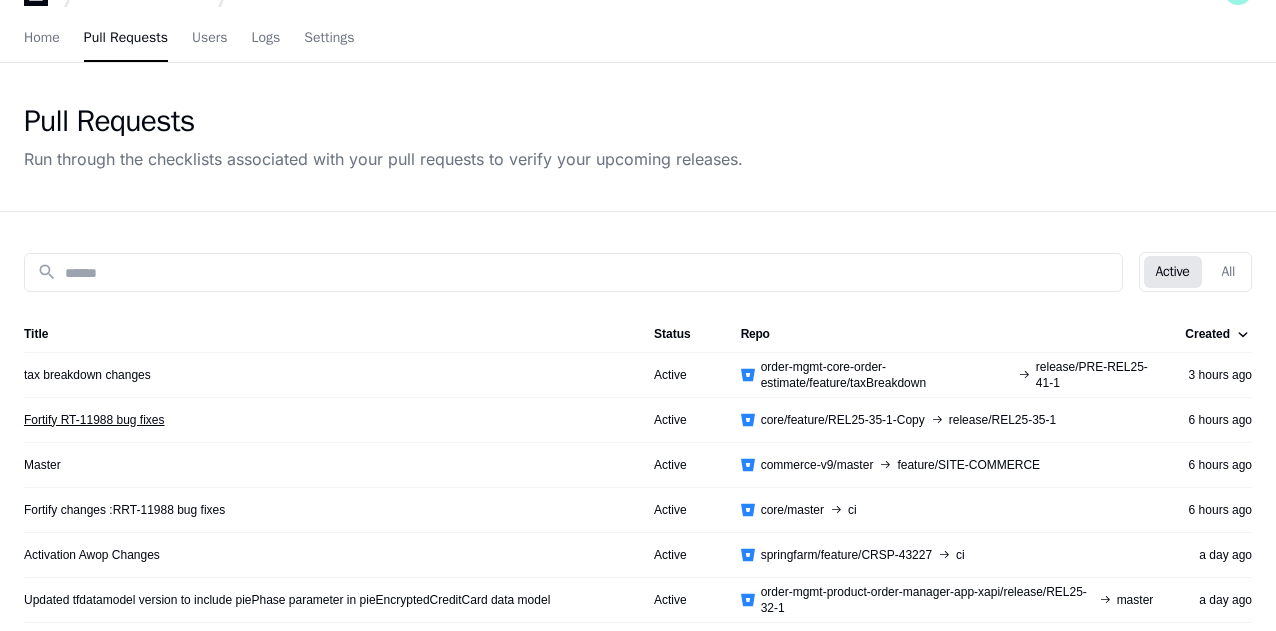 click on "Fortify RT-11988 bug fixes" 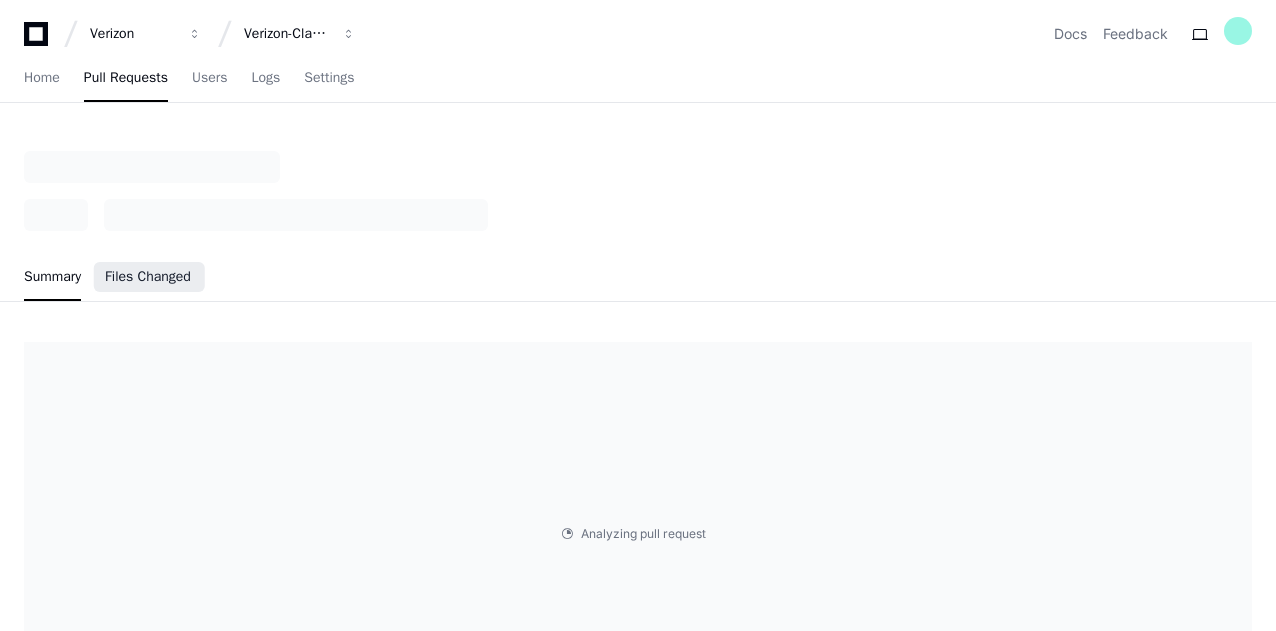 click on "Files Changed" 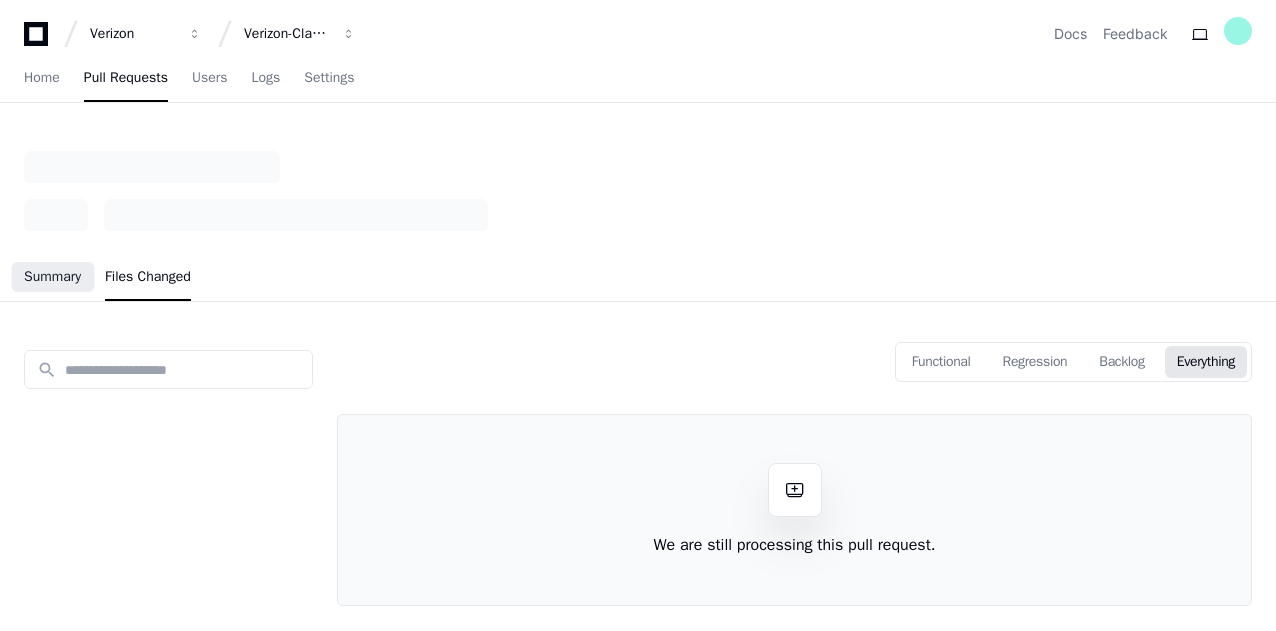 click on "Summary" 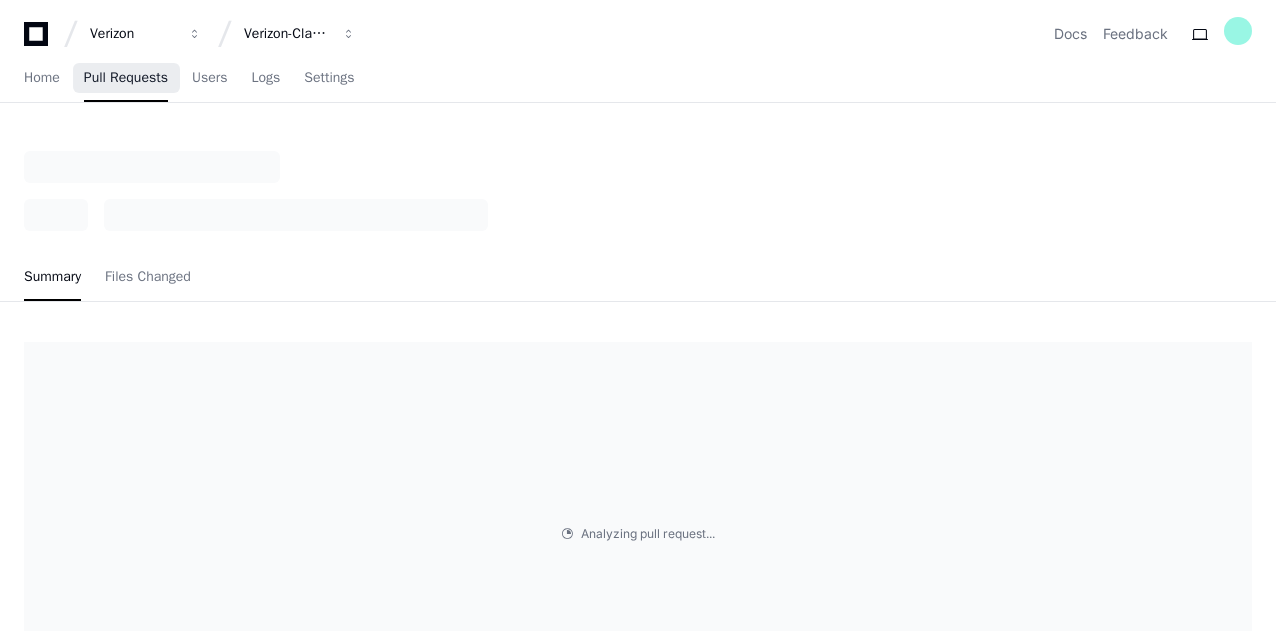 click on "Pull Requests" at bounding box center (126, 78) 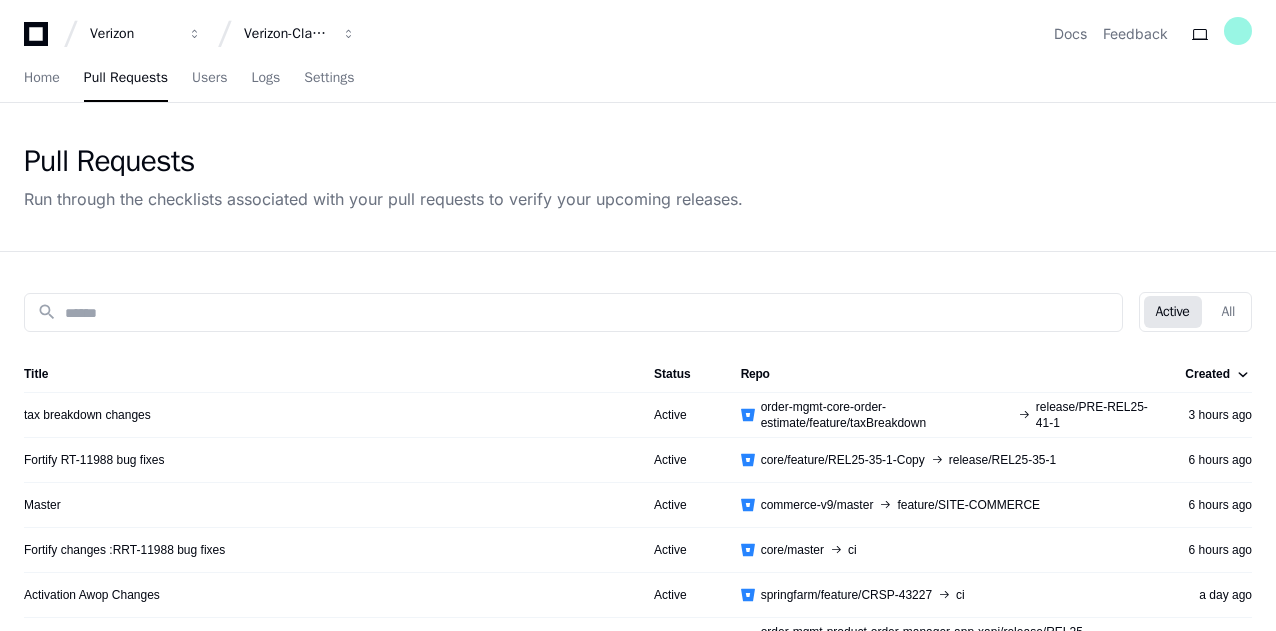 scroll, scrollTop: 77, scrollLeft: 0, axis: vertical 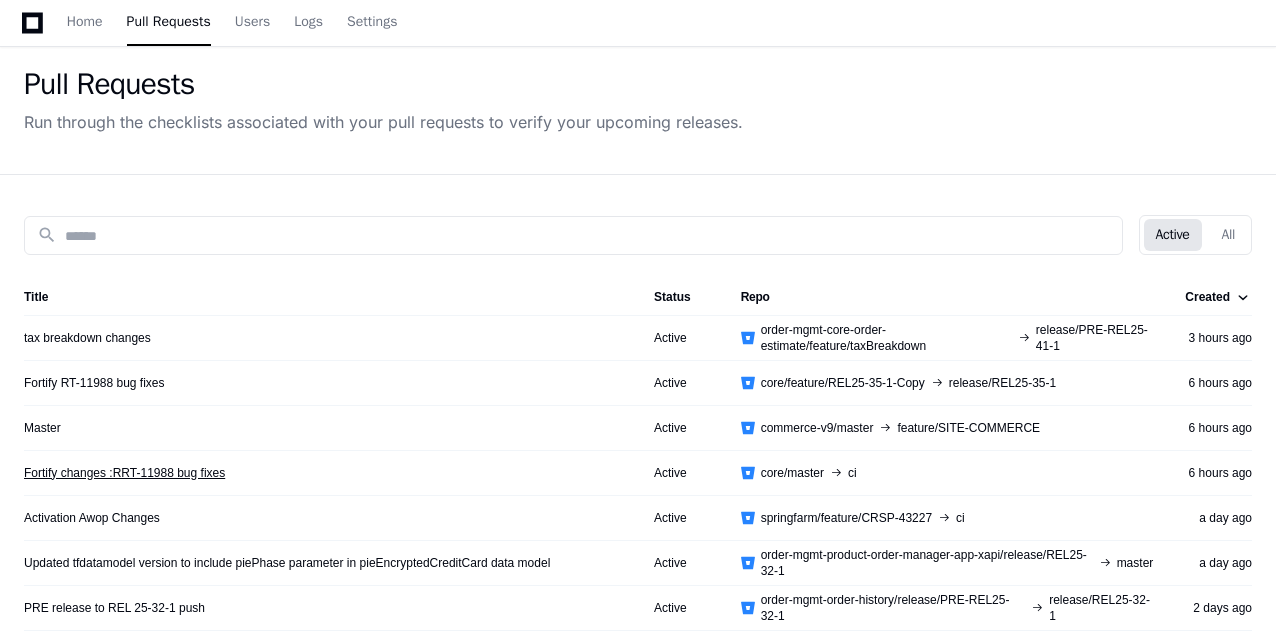 click on "Fortify changes :RRT-11988 bug fixes" 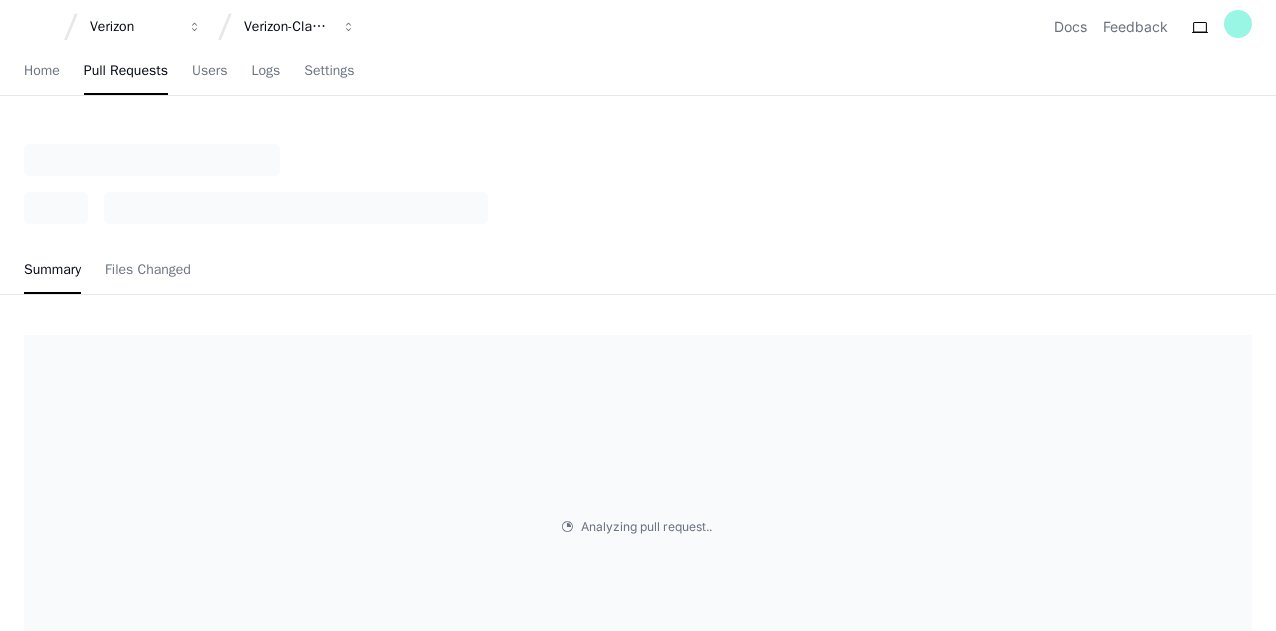 scroll, scrollTop: 6, scrollLeft: 0, axis: vertical 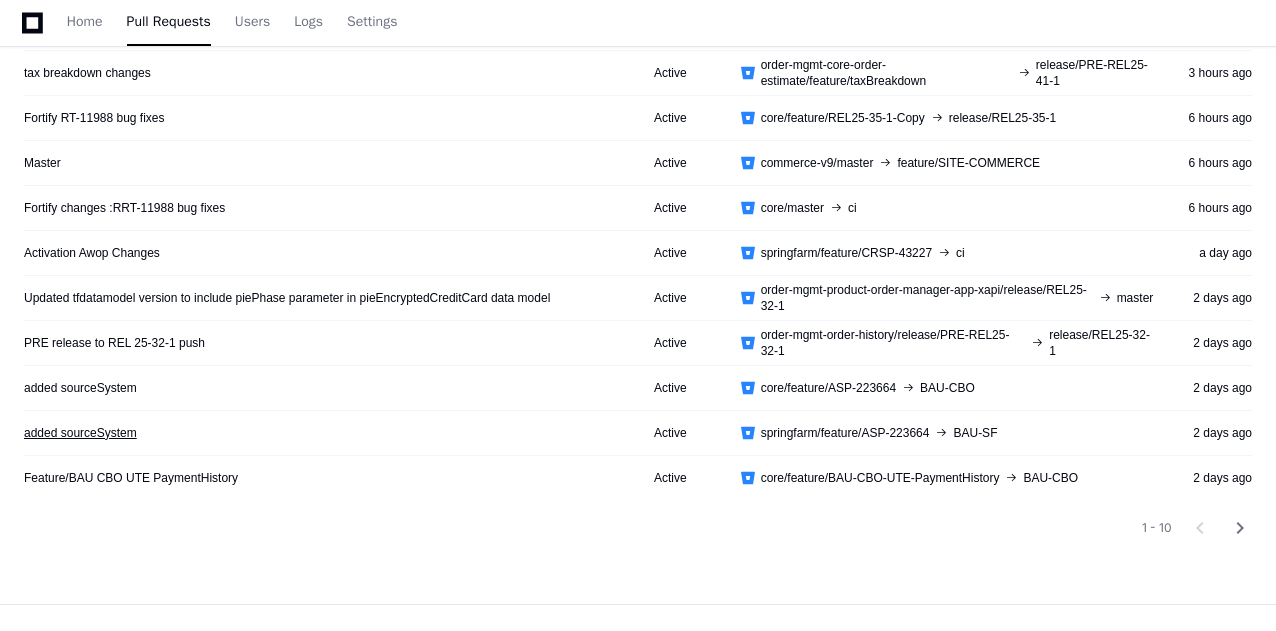 click on "added sourceSystem" 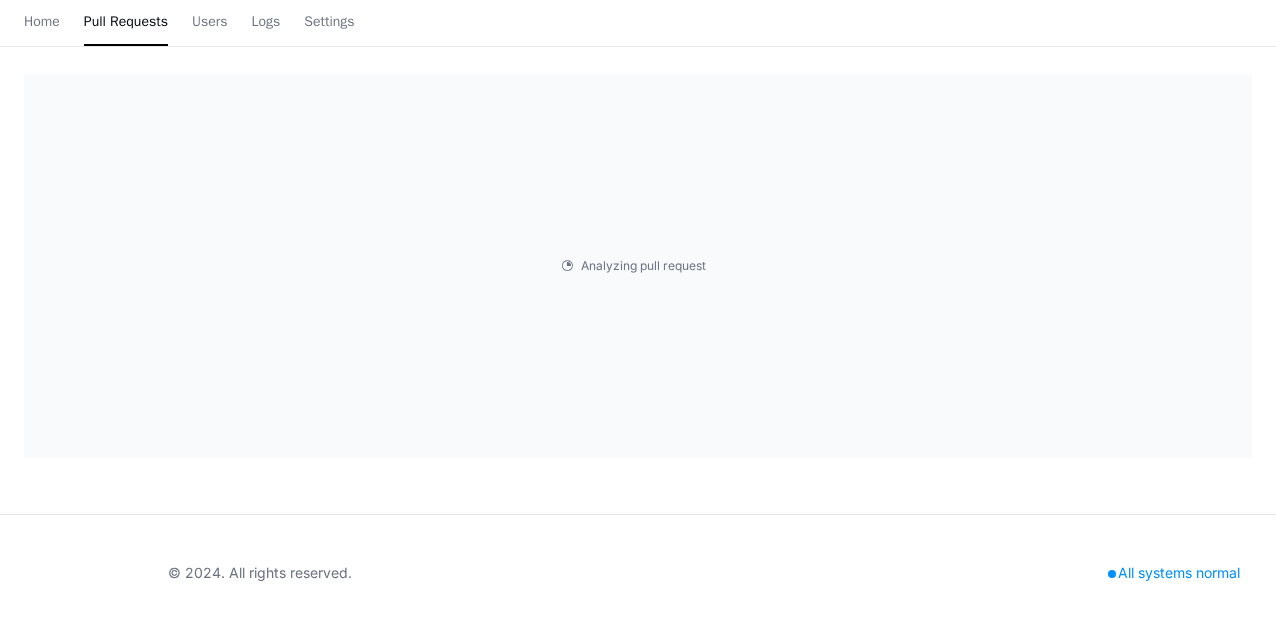 scroll, scrollTop: 0, scrollLeft: 0, axis: both 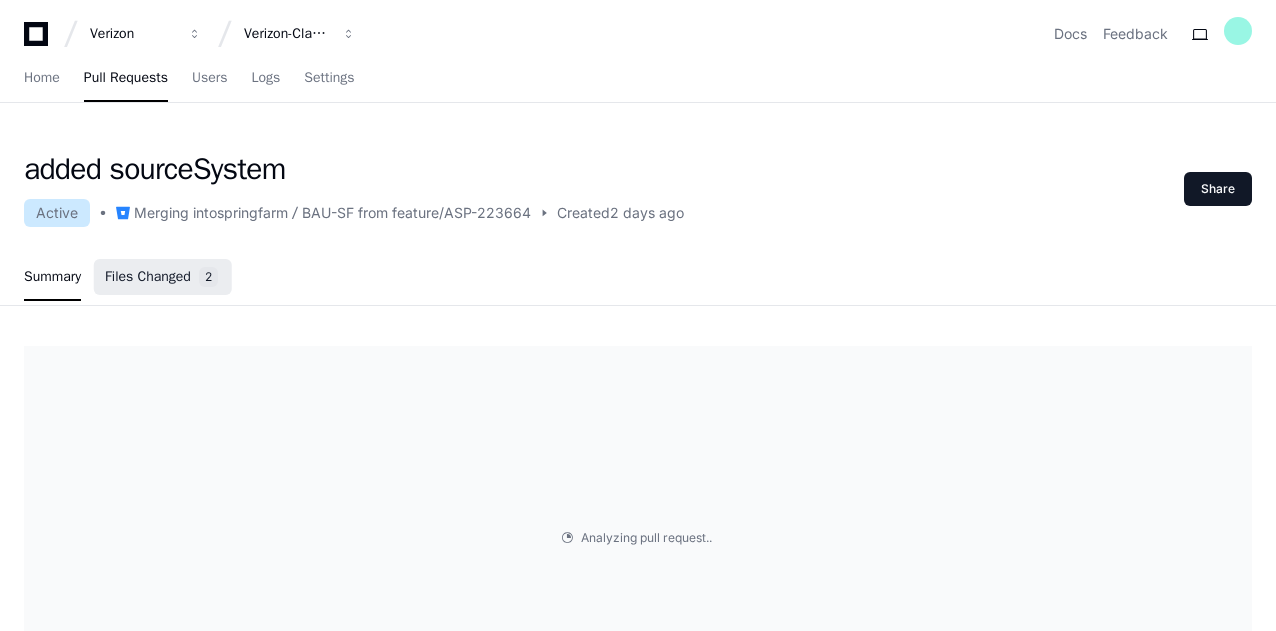 click on "Files Changed" 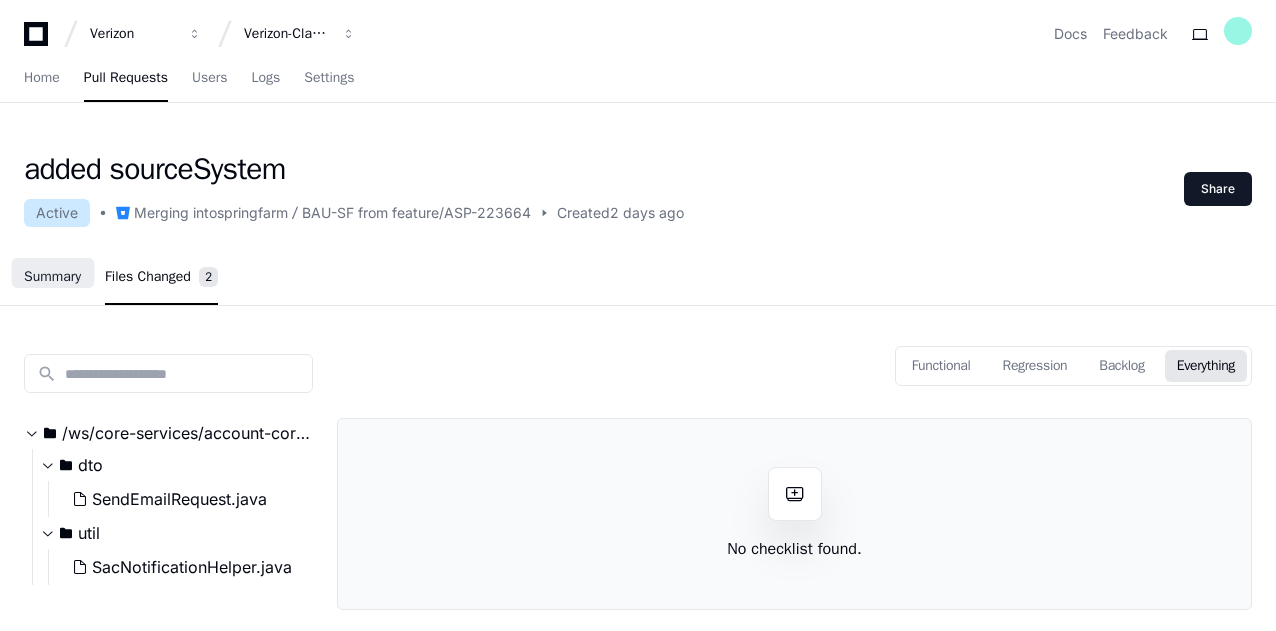 click on "Summary" 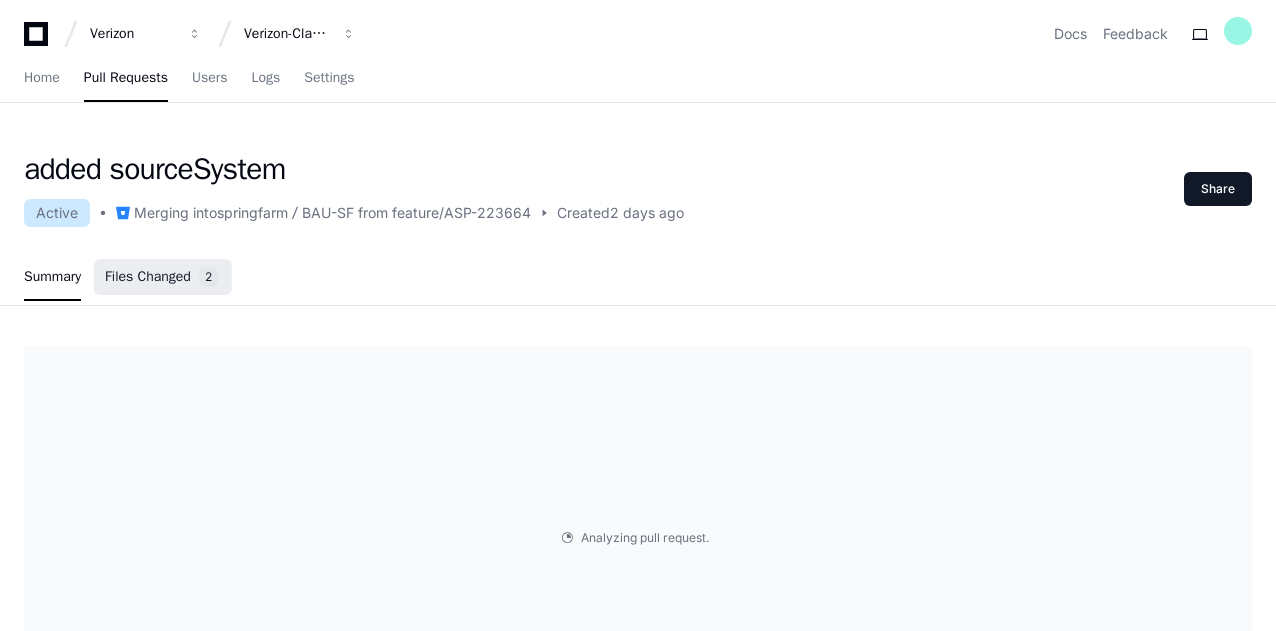click on "Files Changed" 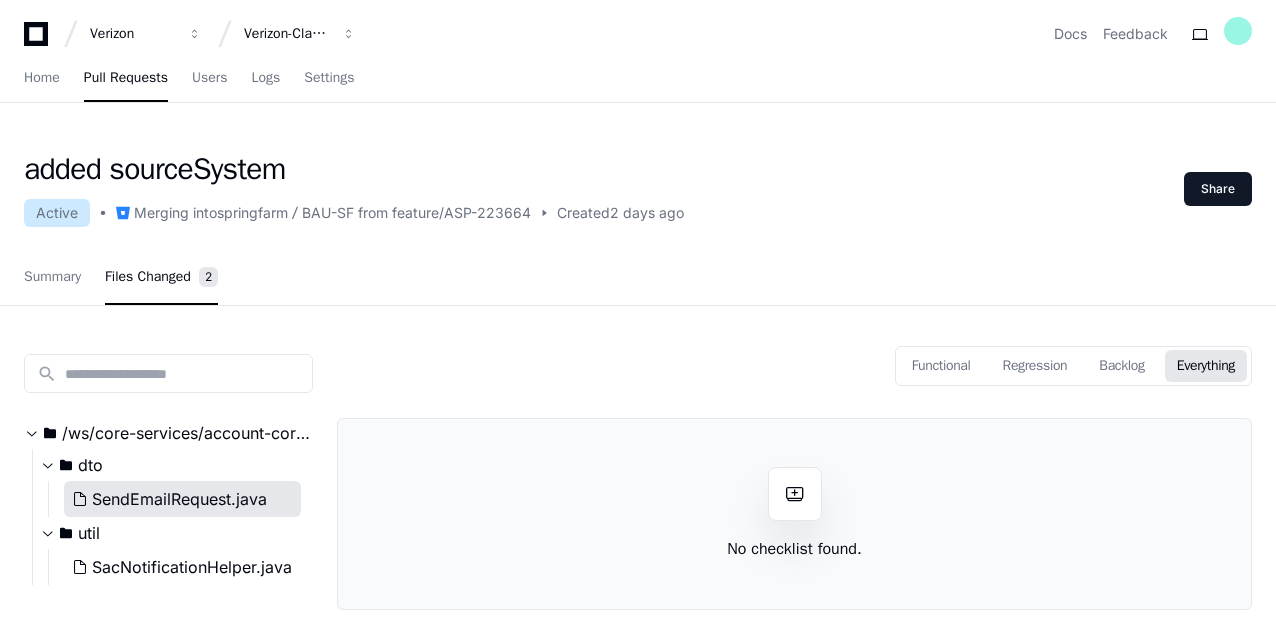 click on "SendEmailRequest.java" 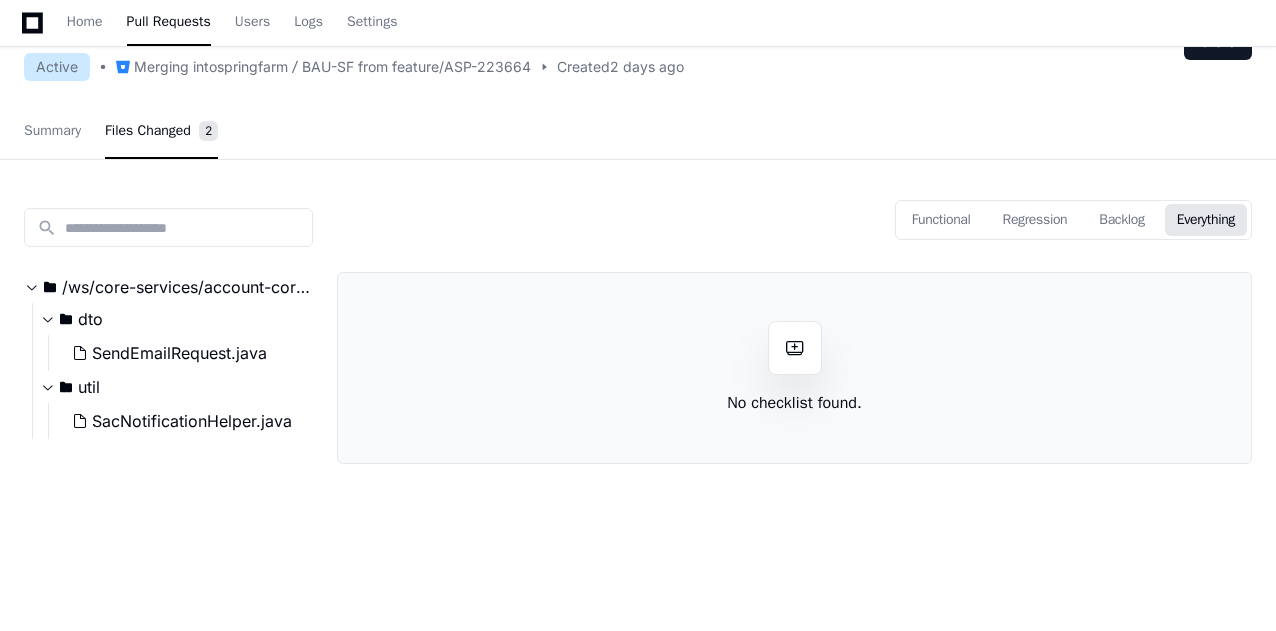 scroll, scrollTop: 188, scrollLeft: 0, axis: vertical 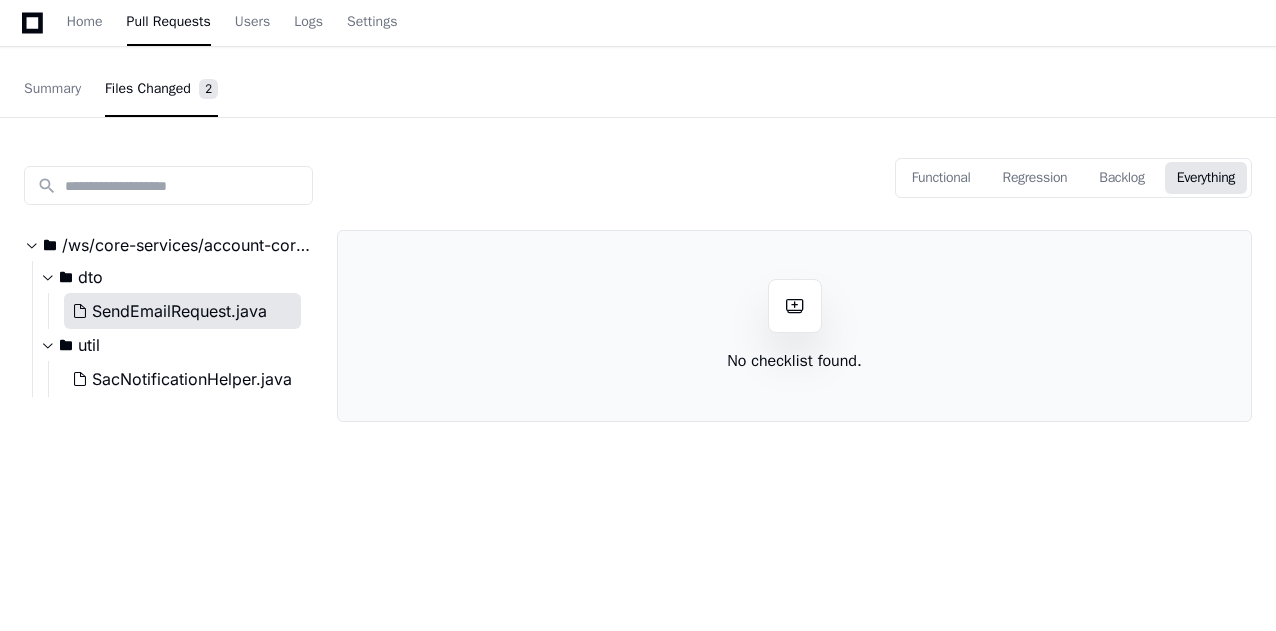click on "SendEmailRequest.java" 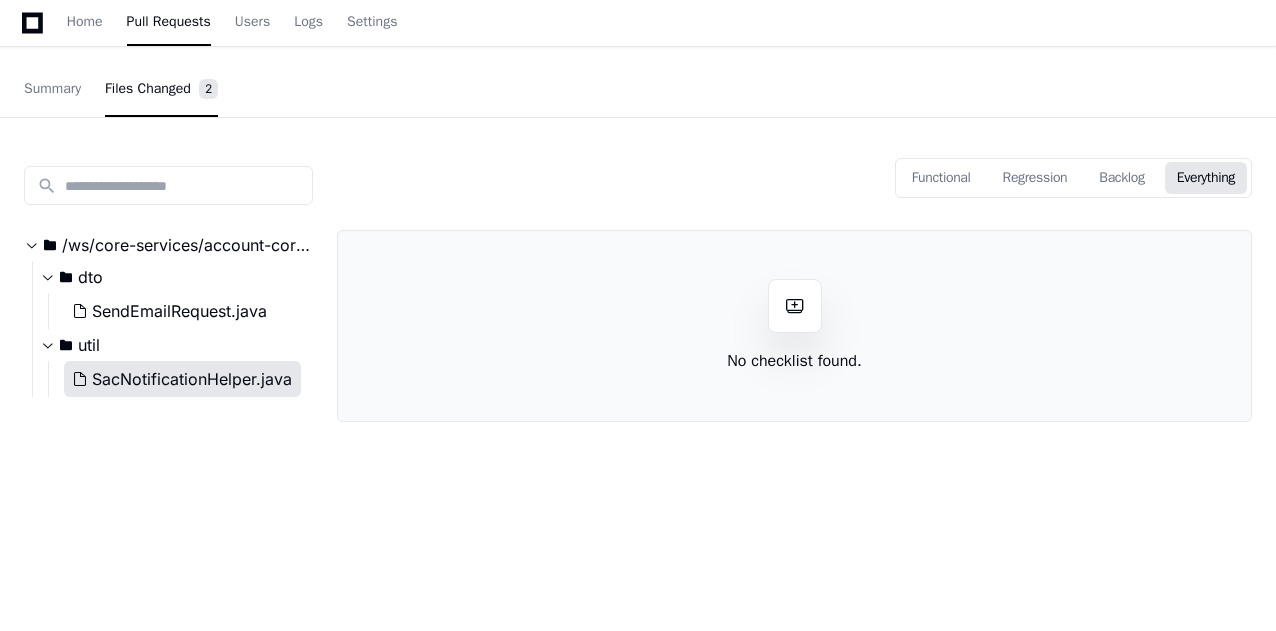 click on "SacNotificationHelper.java" 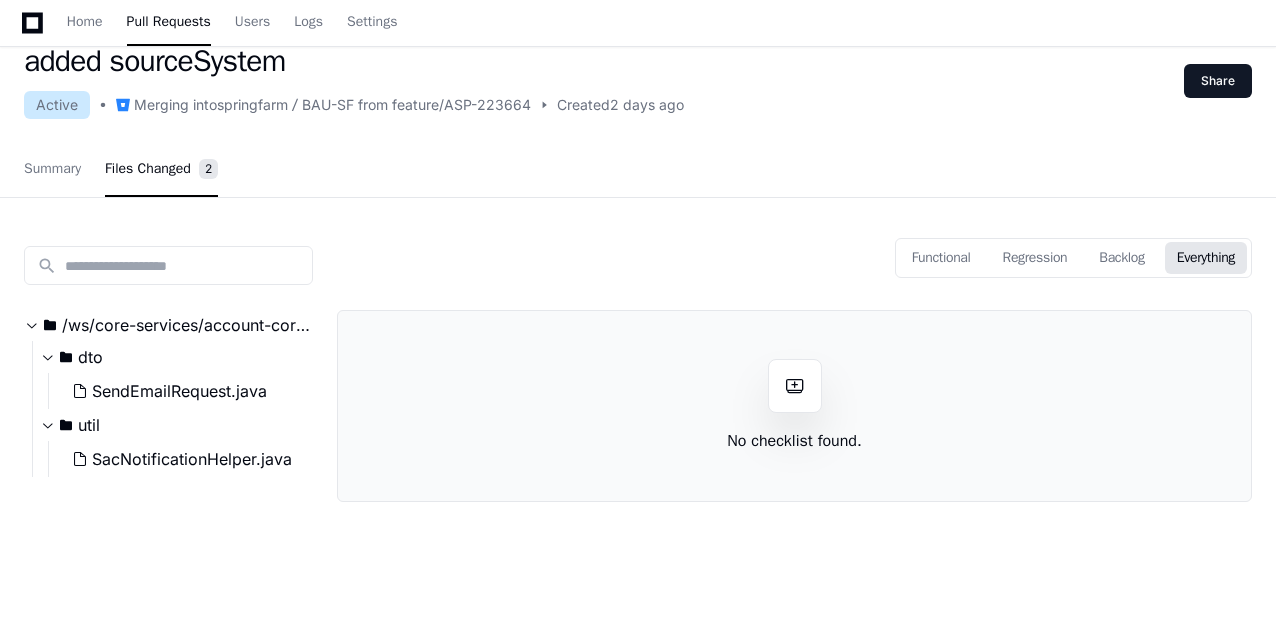 scroll, scrollTop: 107, scrollLeft: 0, axis: vertical 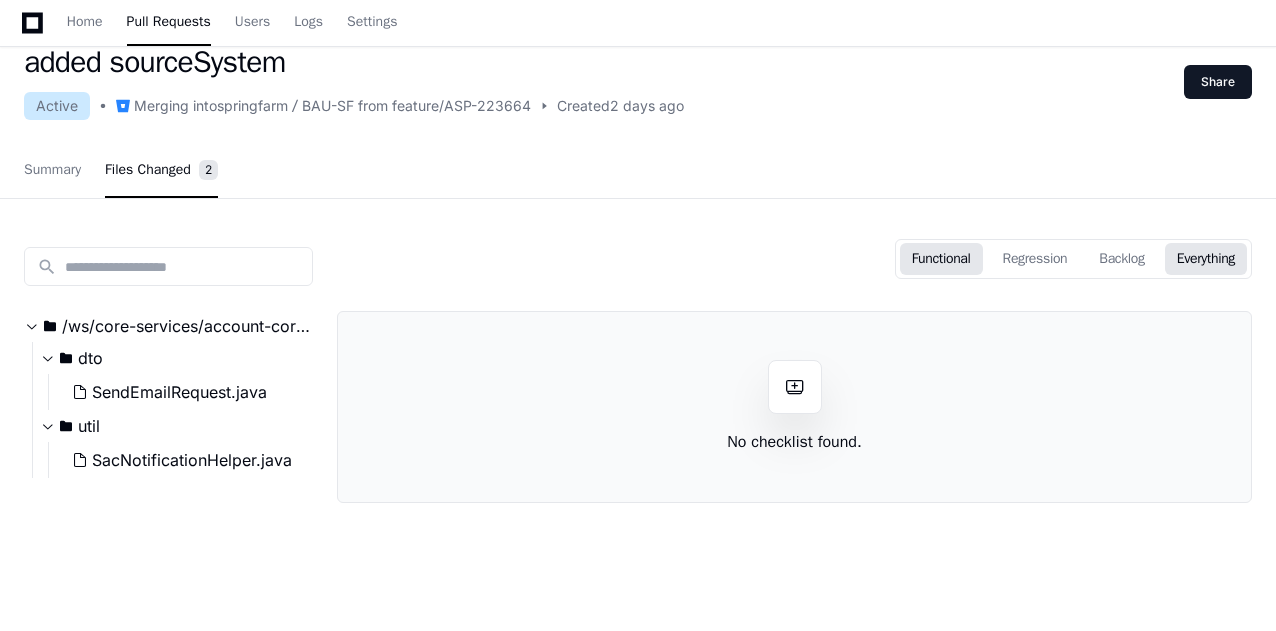 click on "Functional" 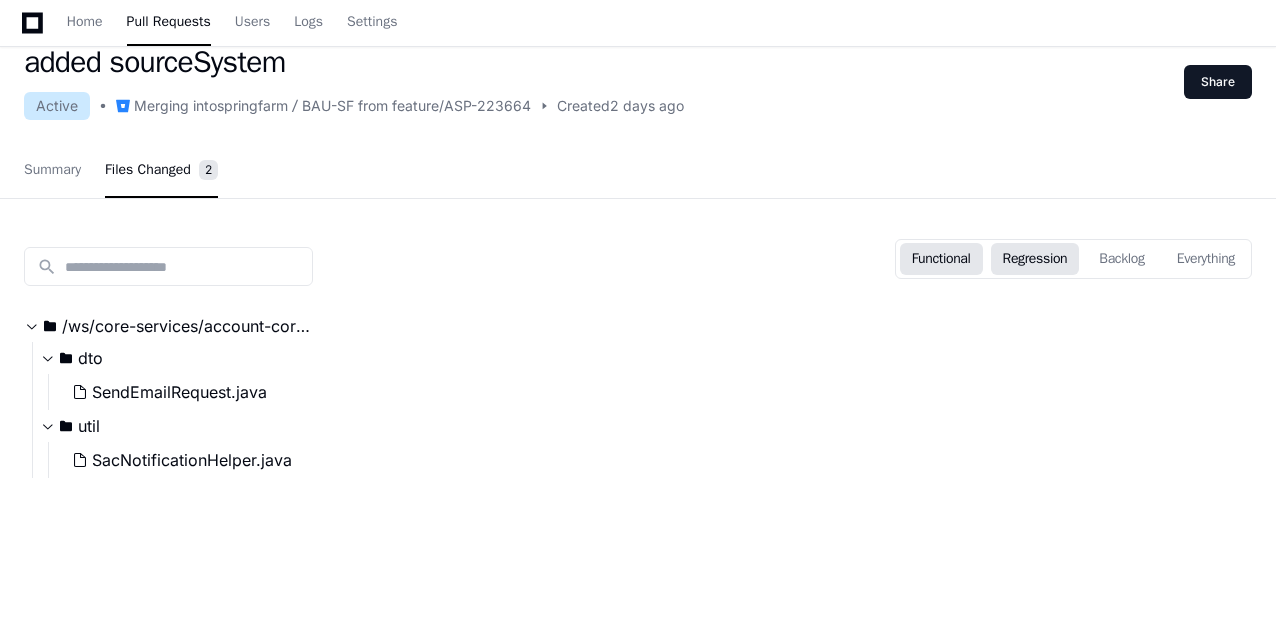 click on "Regression" 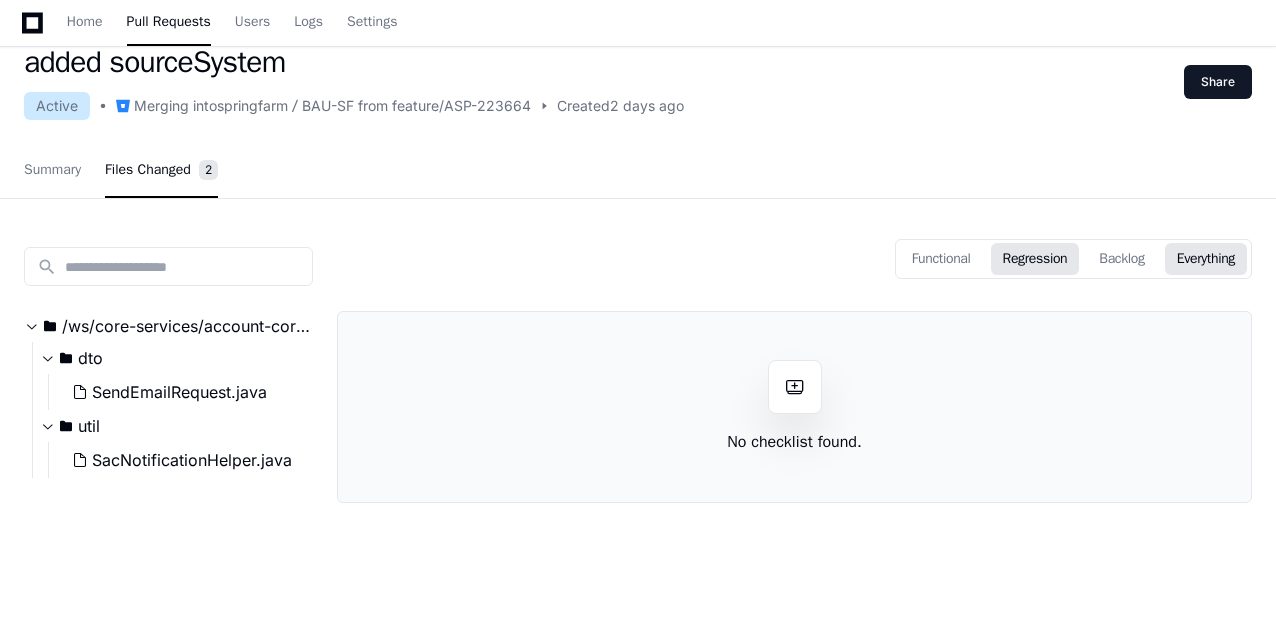 click on "Everything" 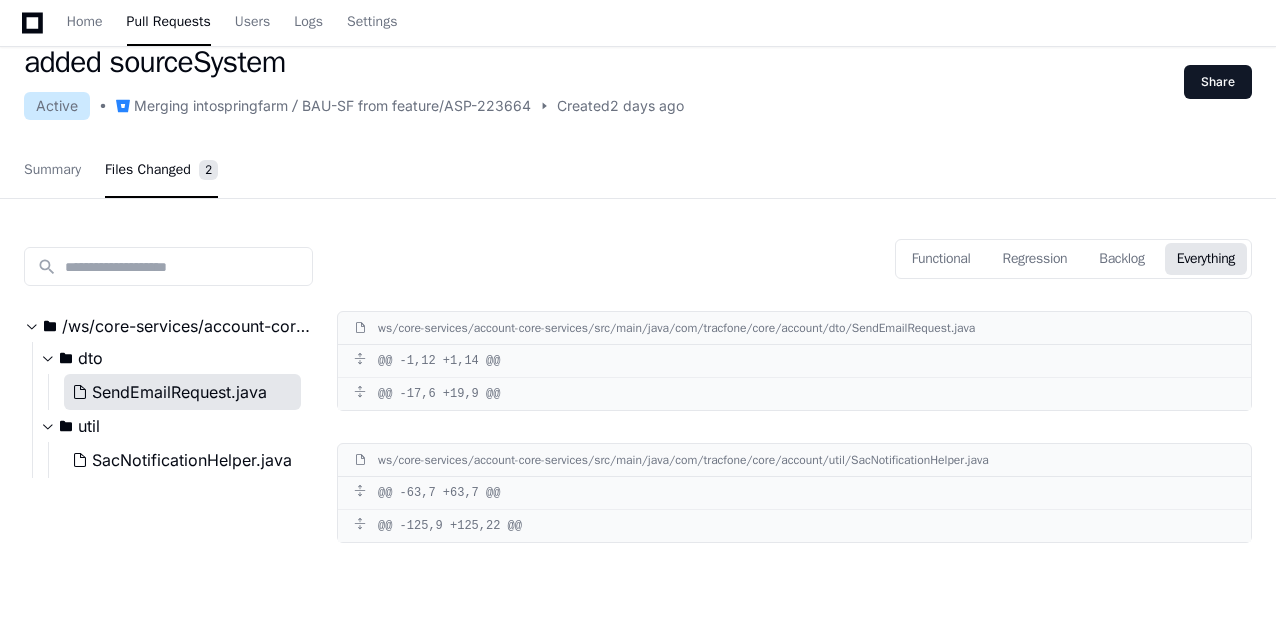 click on "SendEmailRequest.java" 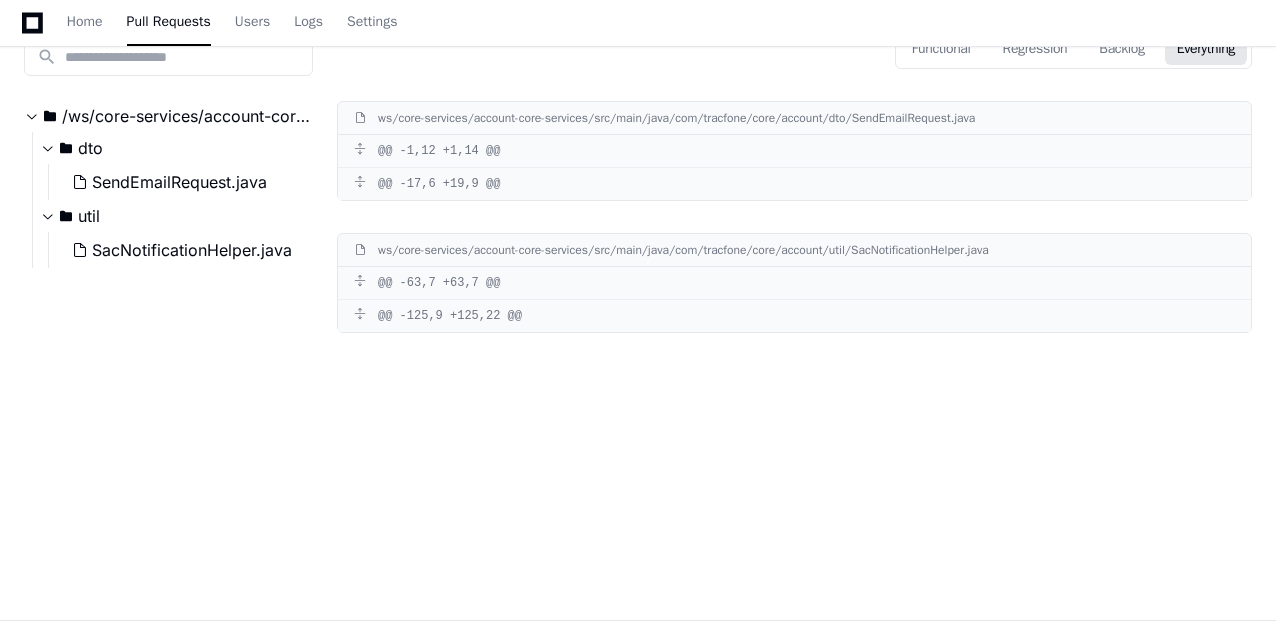 scroll, scrollTop: 0, scrollLeft: 0, axis: both 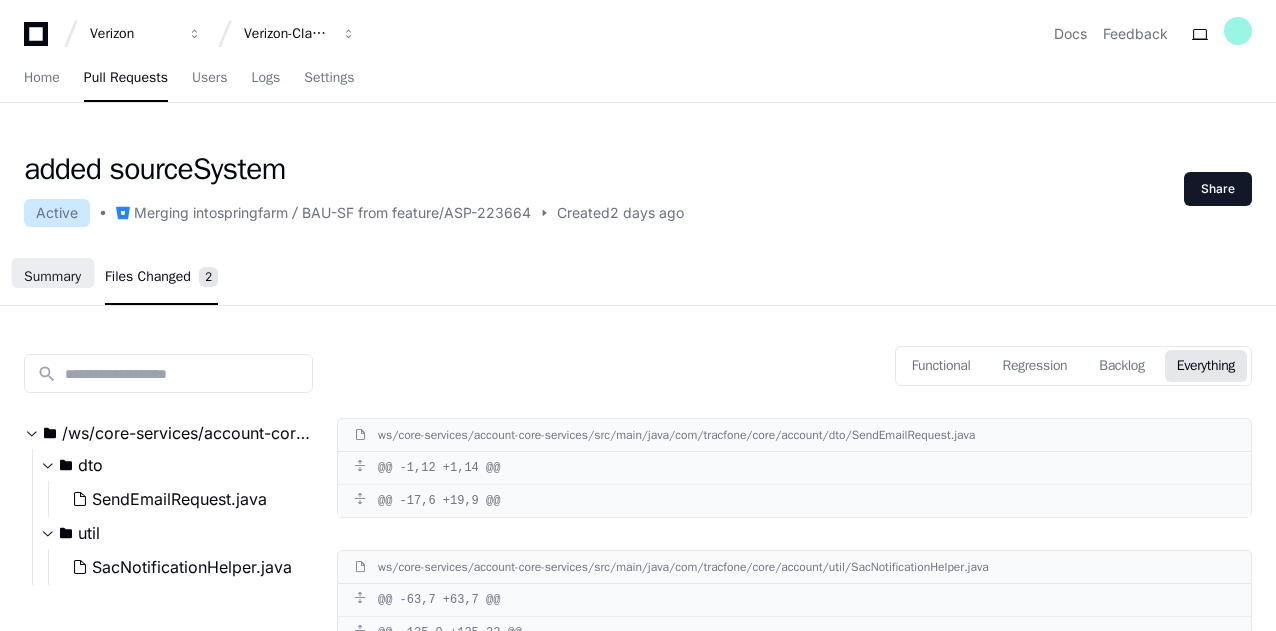 click on "Summary" 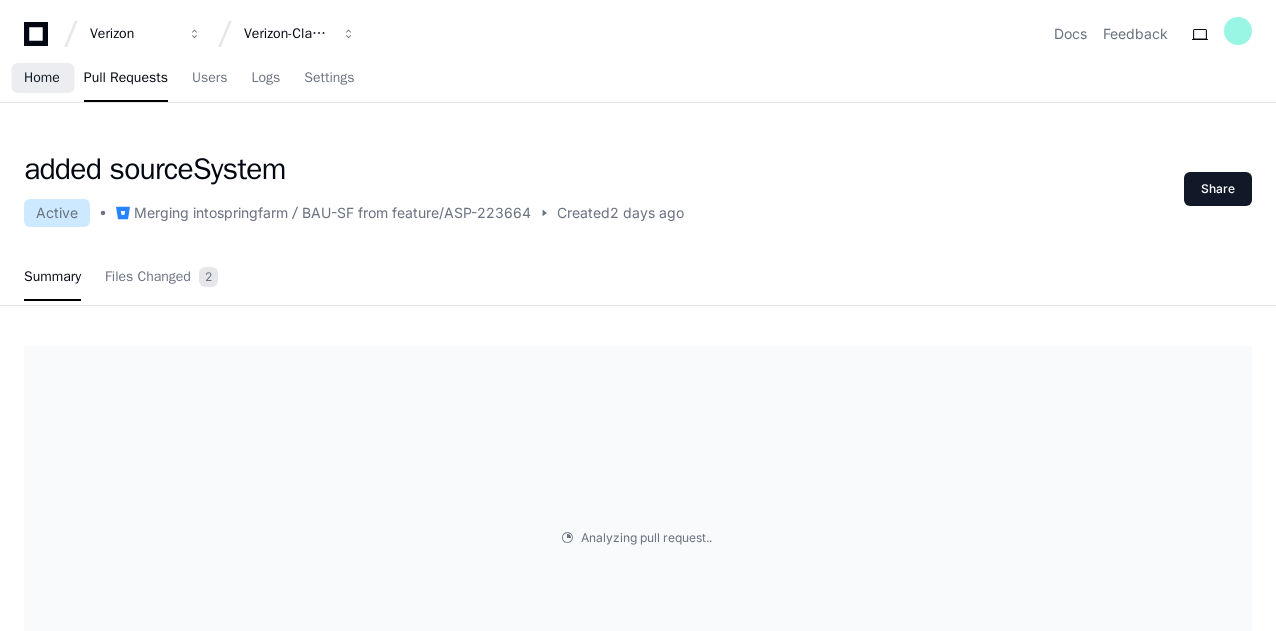 click on "Home" at bounding box center [42, 79] 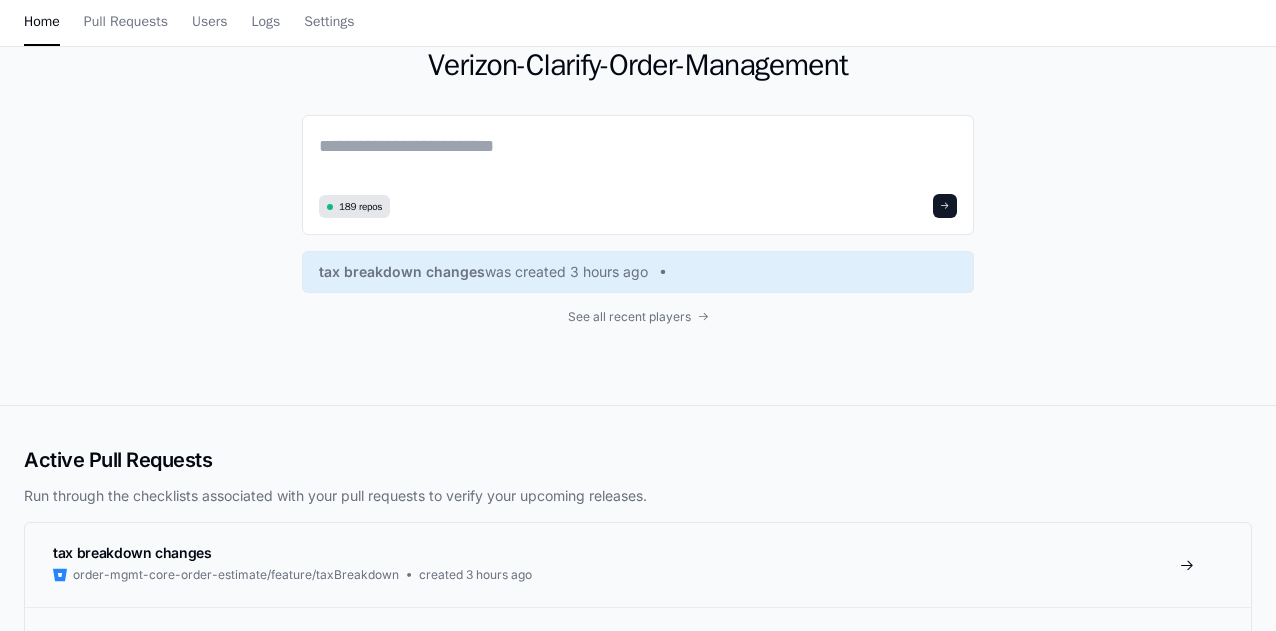 scroll, scrollTop: 0, scrollLeft: 0, axis: both 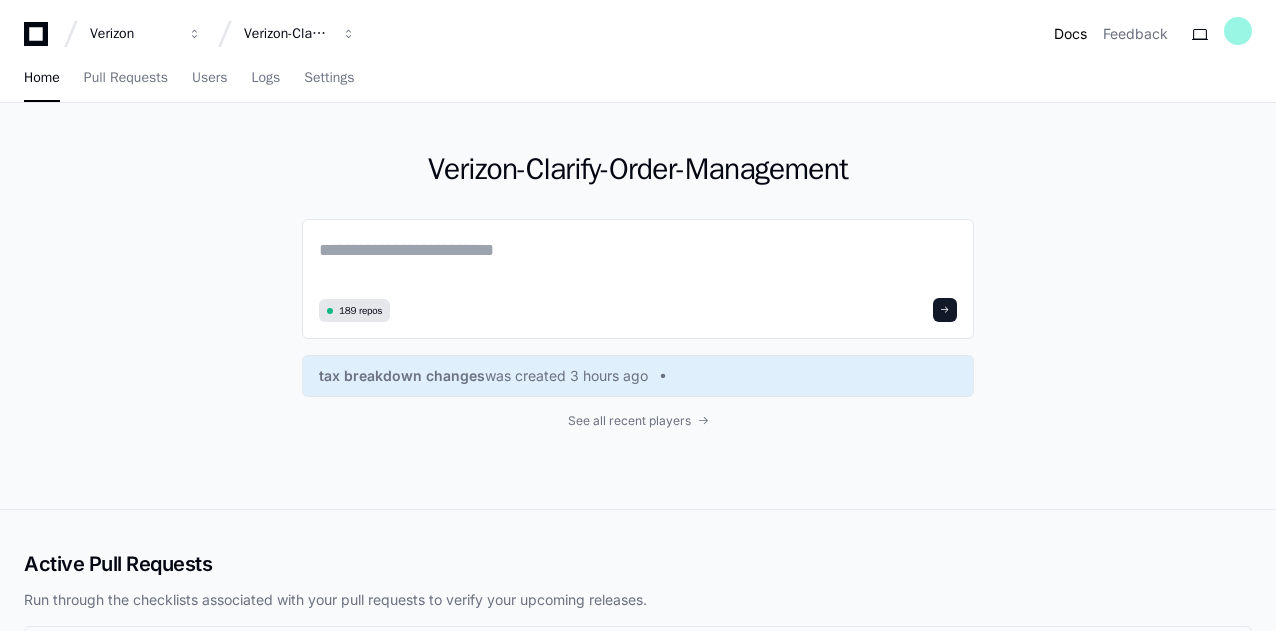 click on "Docs" at bounding box center [1070, 34] 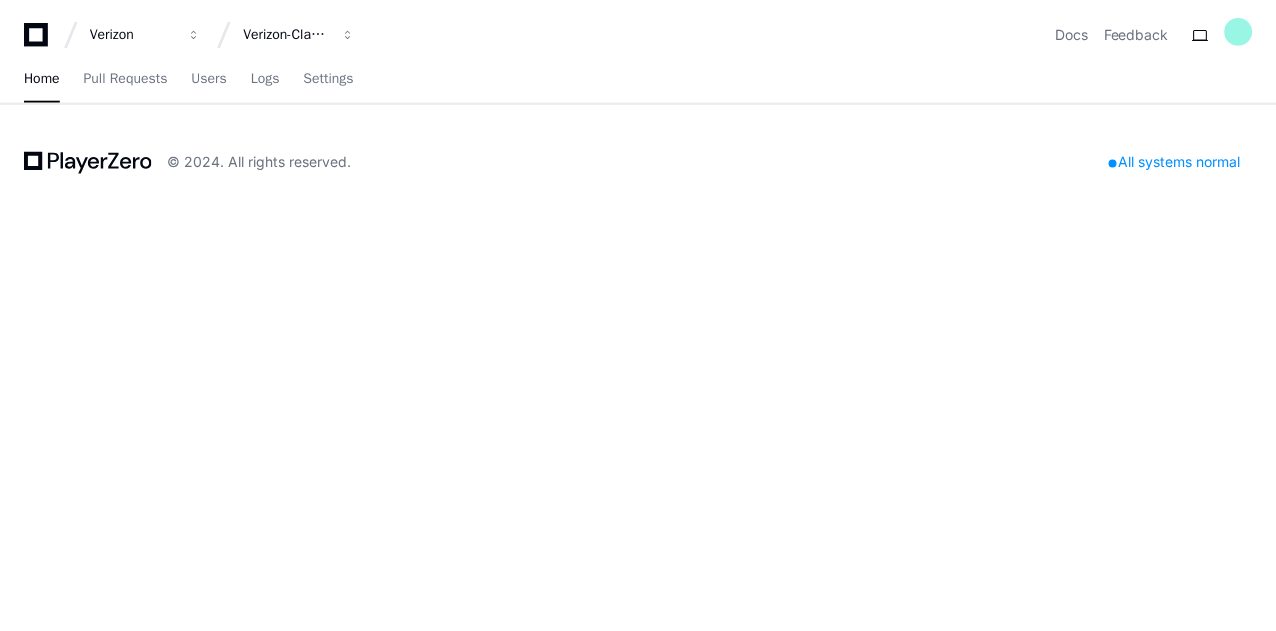 scroll, scrollTop: 0, scrollLeft: 0, axis: both 